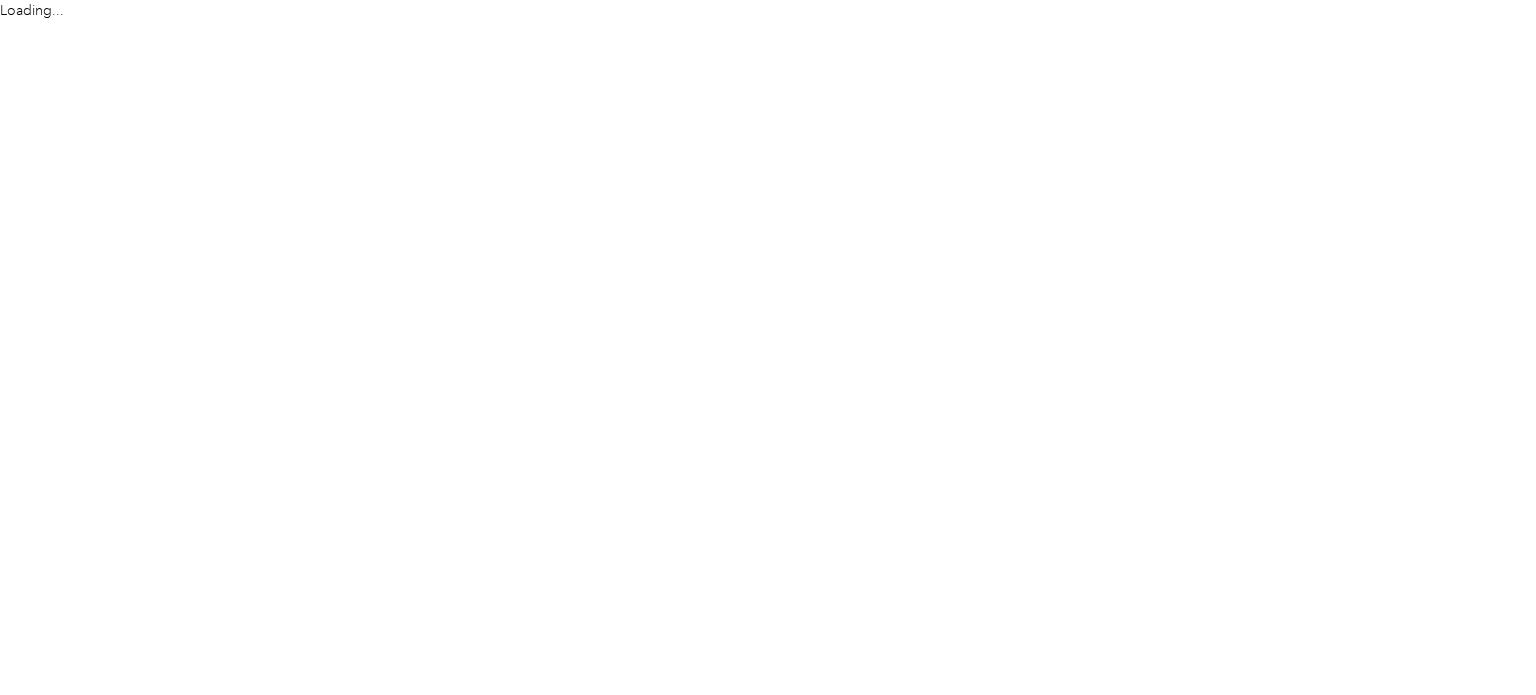 scroll, scrollTop: 0, scrollLeft: 0, axis: both 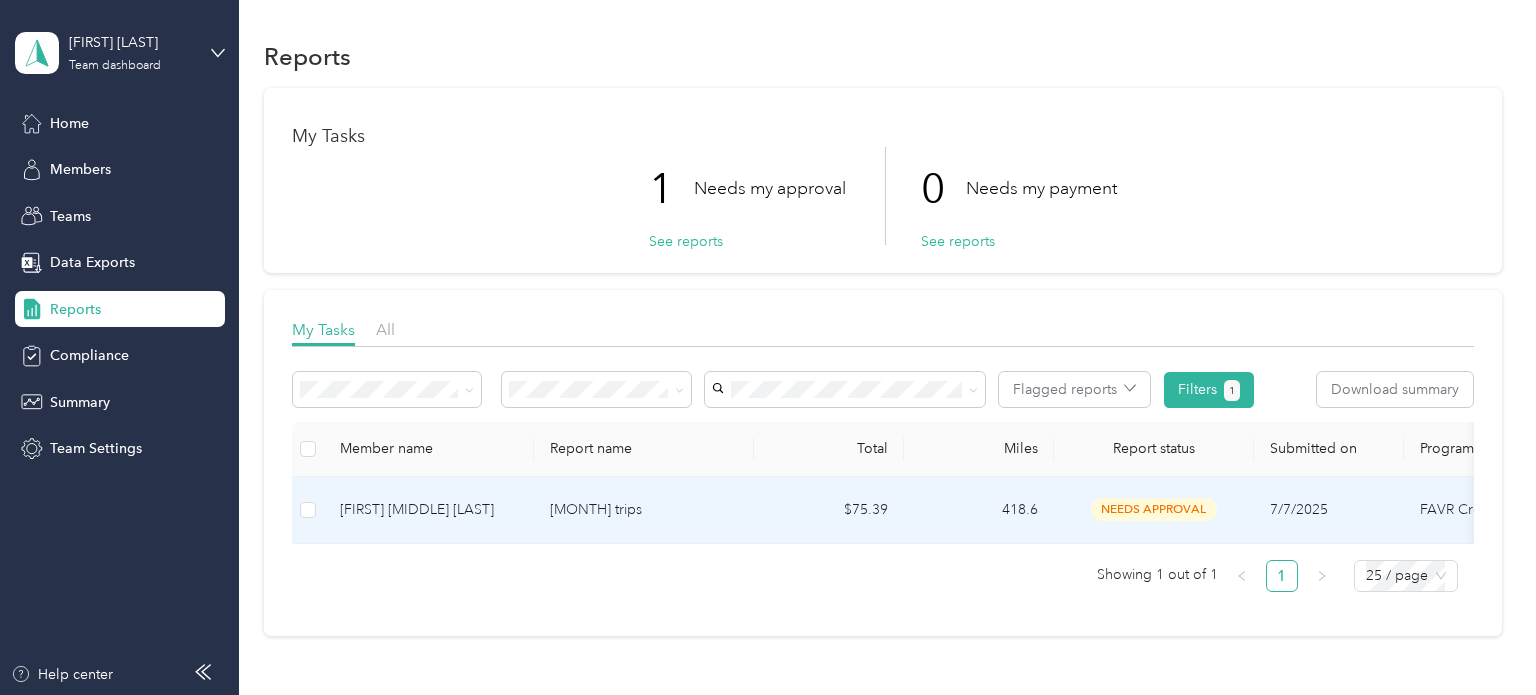 click on "[MONTH] trips" at bounding box center [644, 510] 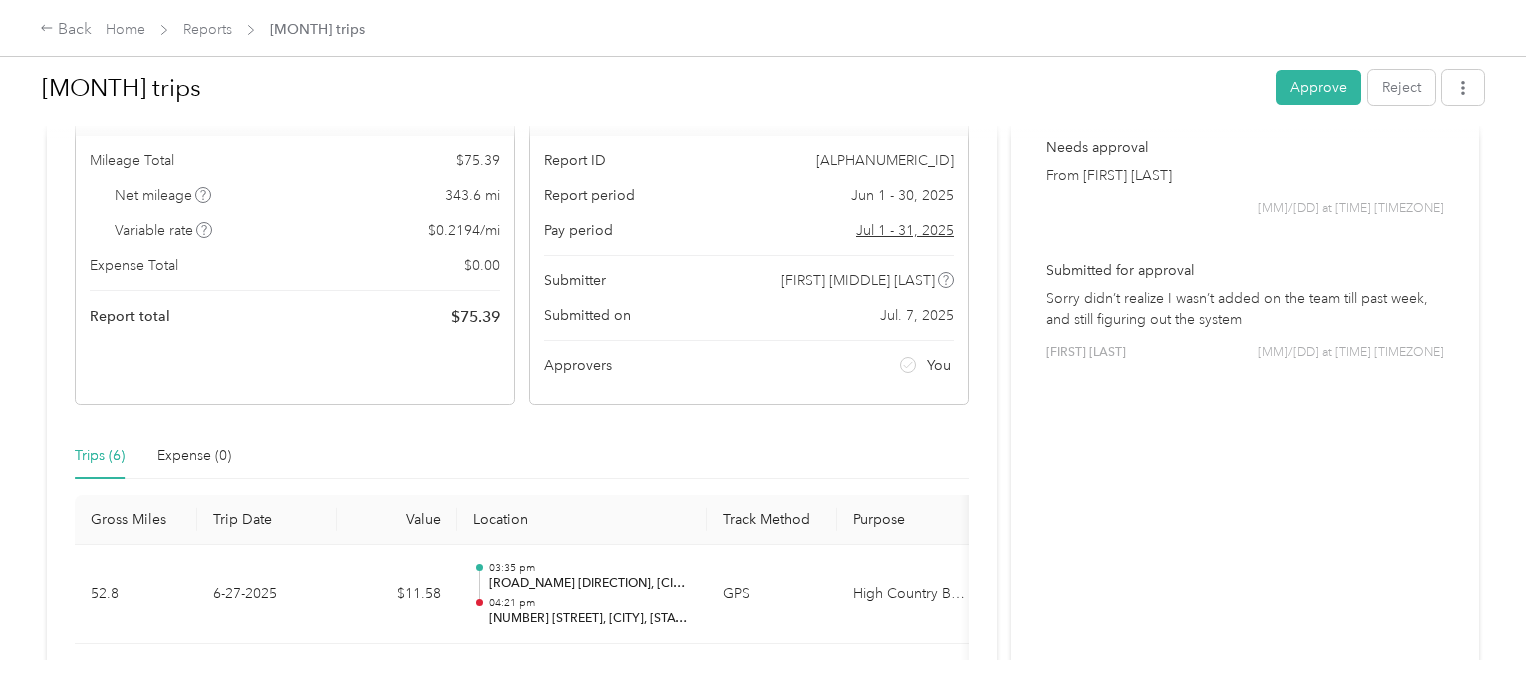 scroll, scrollTop: 0, scrollLeft: 0, axis: both 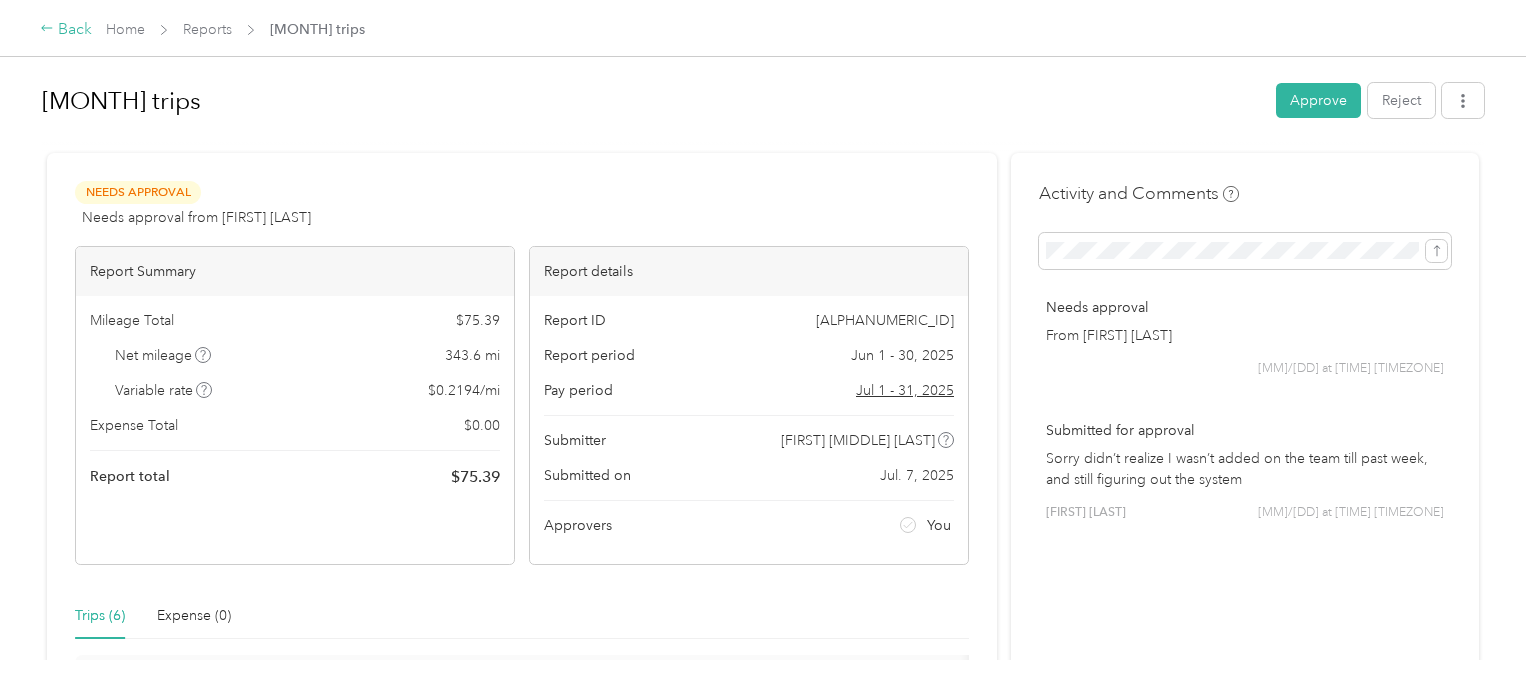 click on "Back" at bounding box center [66, 30] 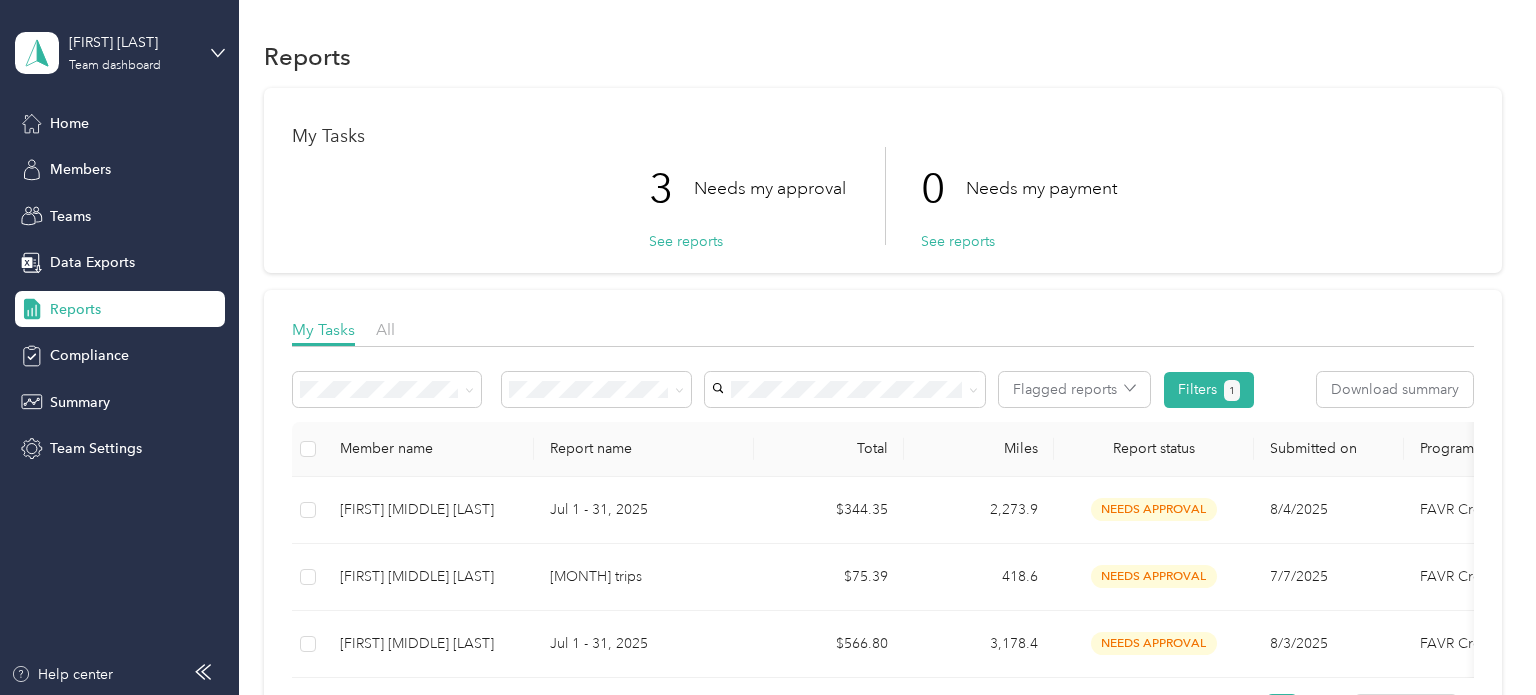 click on "My Tasks All" at bounding box center [883, 332] 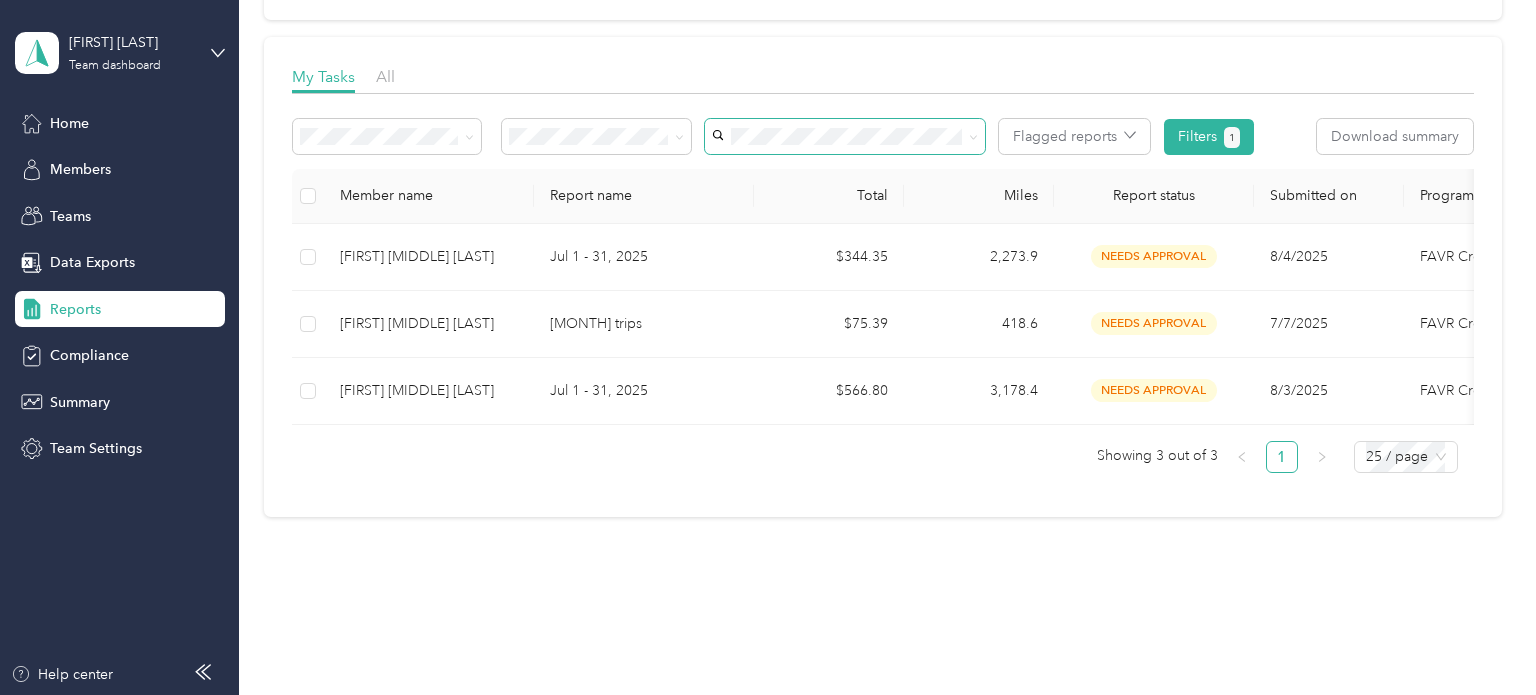 scroll, scrollTop: 256, scrollLeft: 0, axis: vertical 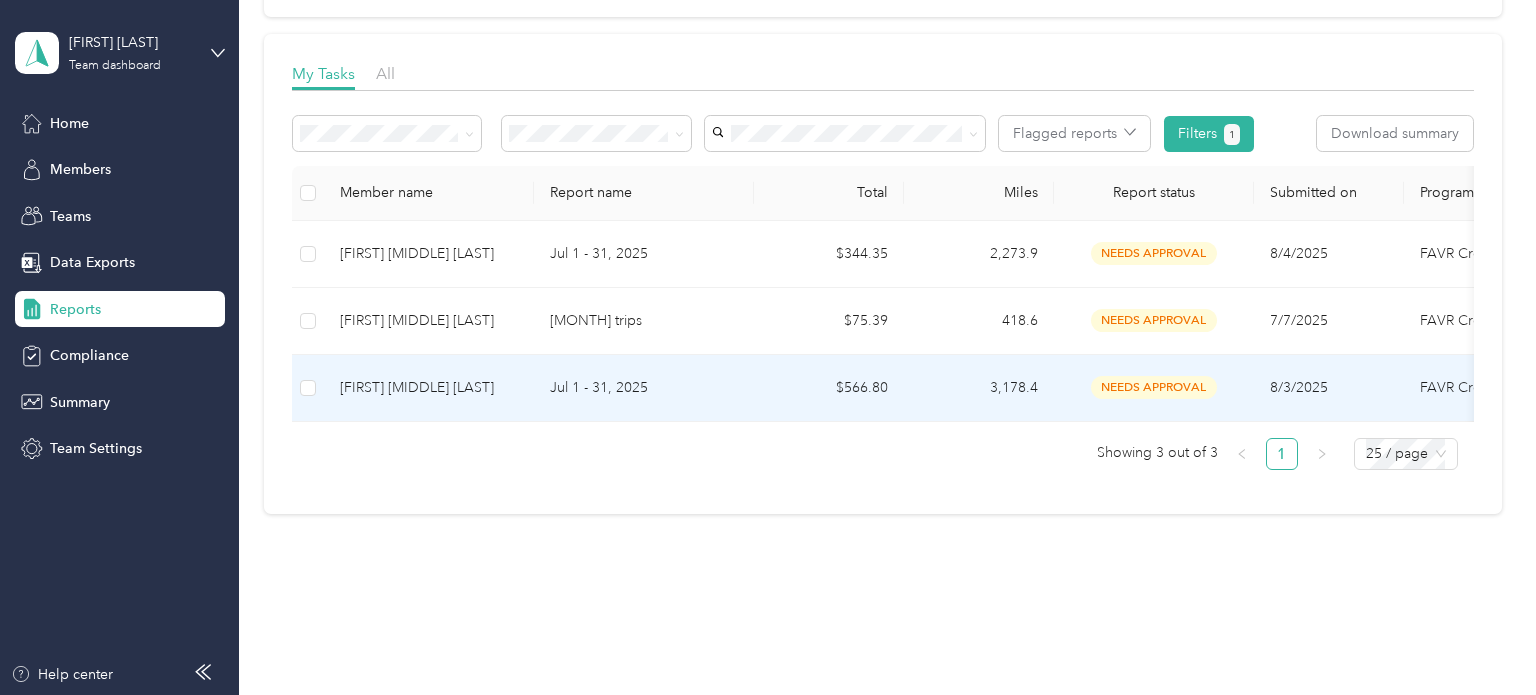 click on "Jul 1 - 31, 2025" at bounding box center (644, 388) 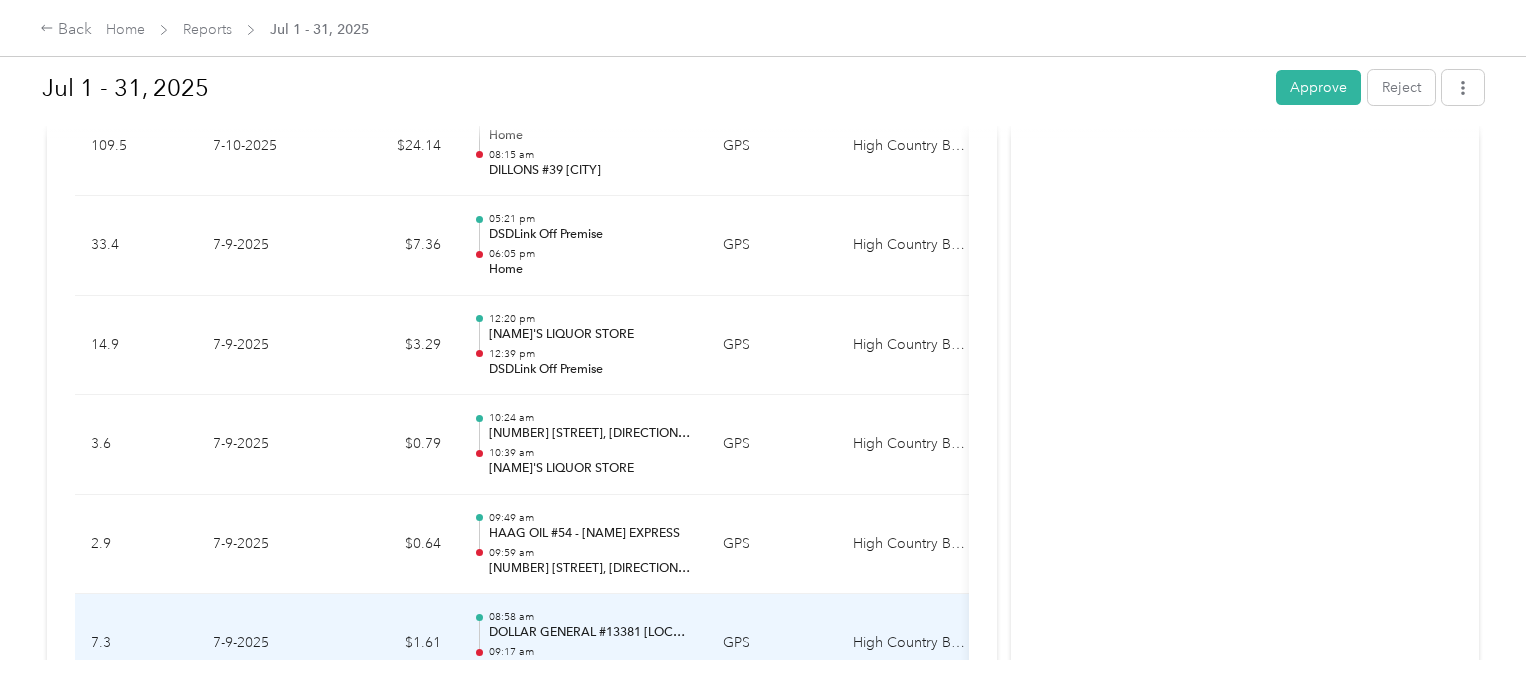 scroll, scrollTop: 14582, scrollLeft: 0, axis: vertical 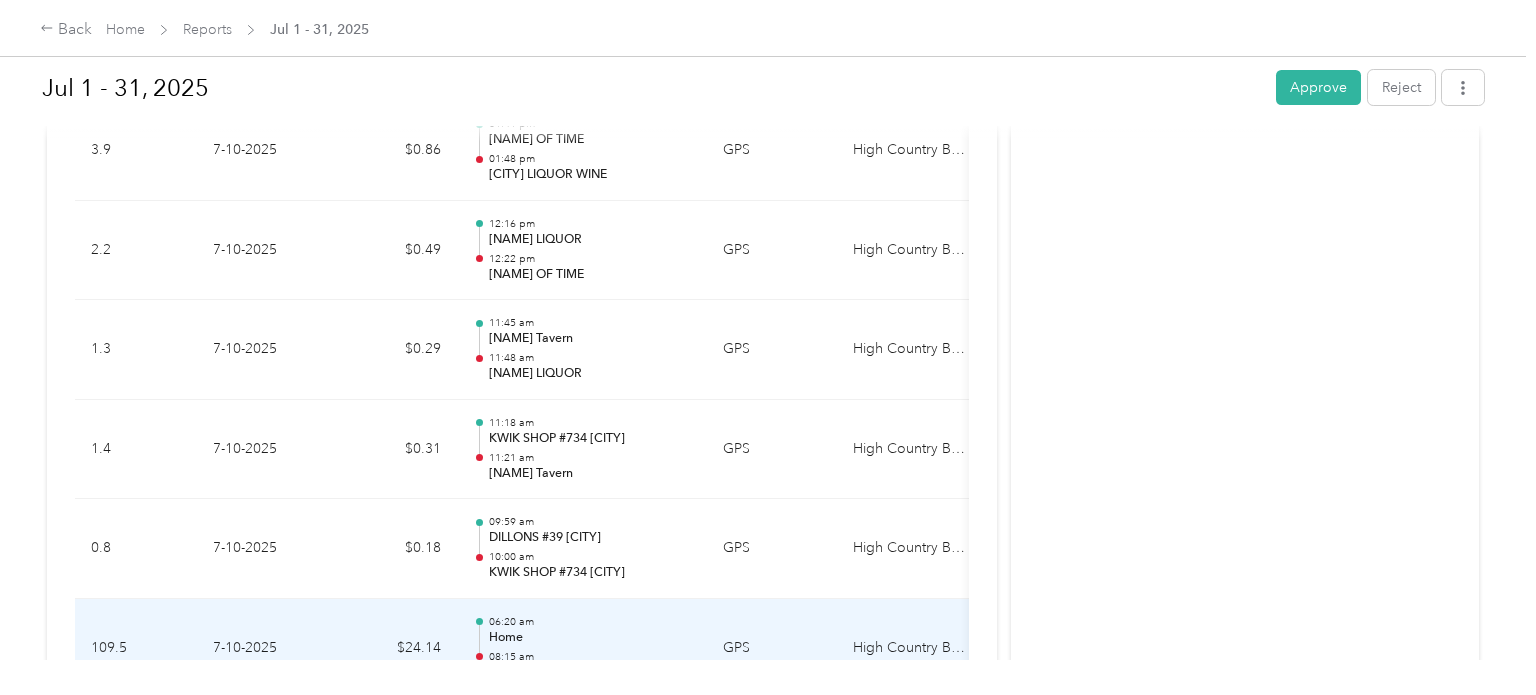 click on "[TIME] [LOCATION] [TIME] [BUSINESS_NAME]" at bounding box center [582, 649] 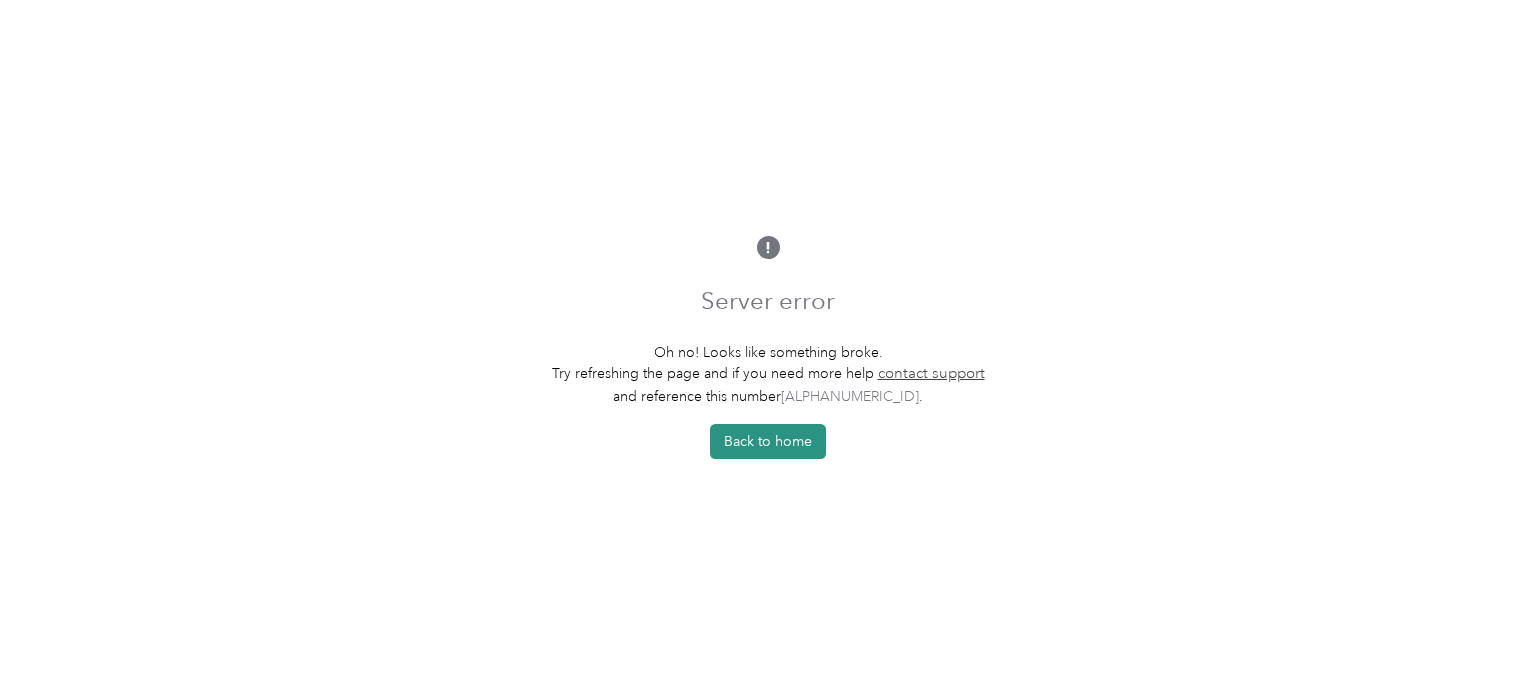 click on "Back to home" at bounding box center (768, 441) 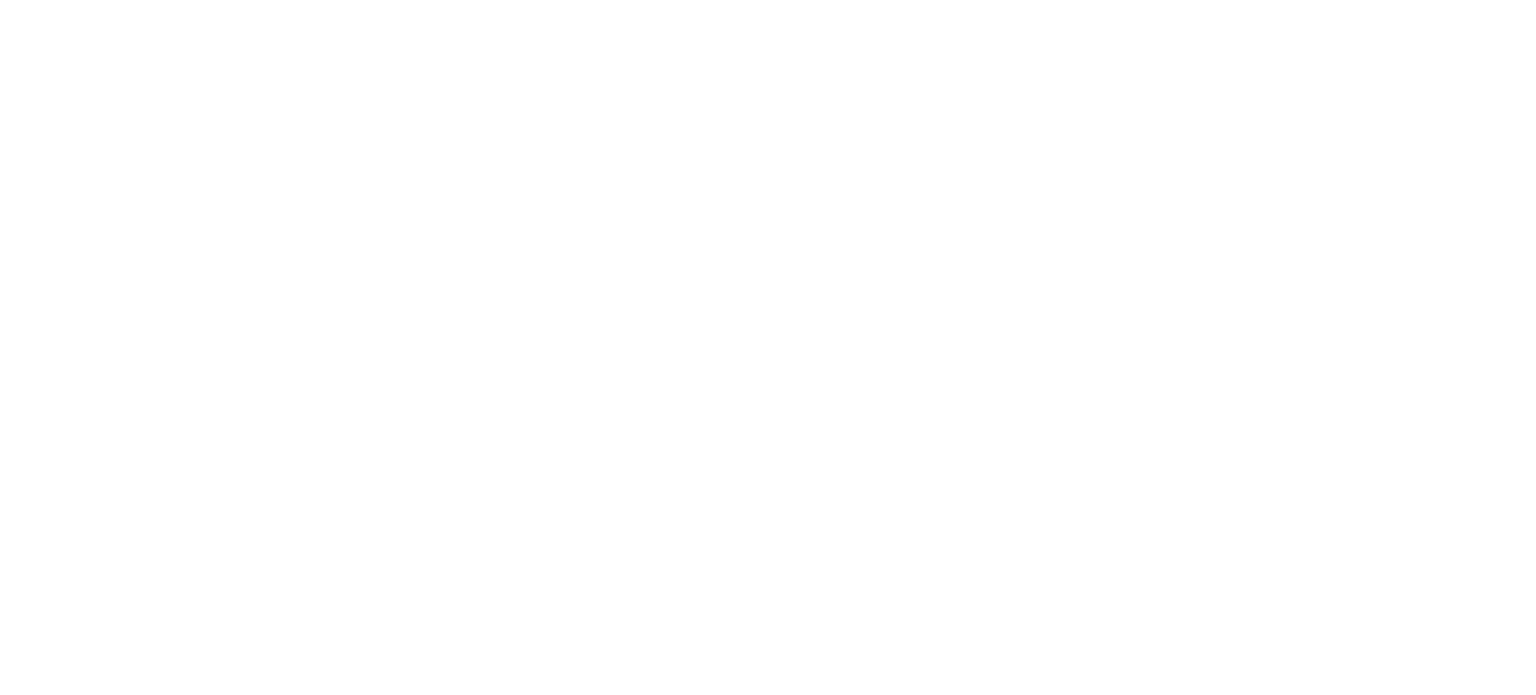 scroll, scrollTop: 0, scrollLeft: 0, axis: both 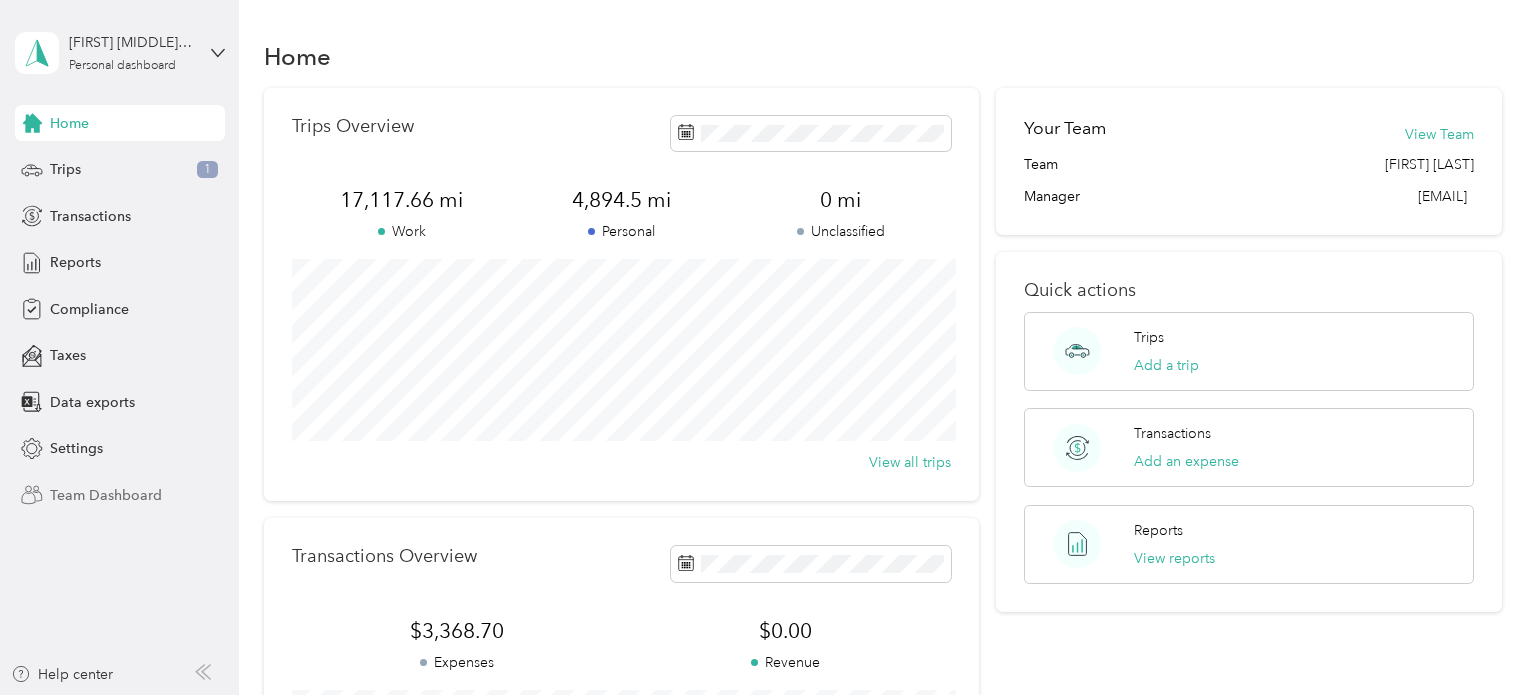 click on "Team Dashboard" at bounding box center (106, 495) 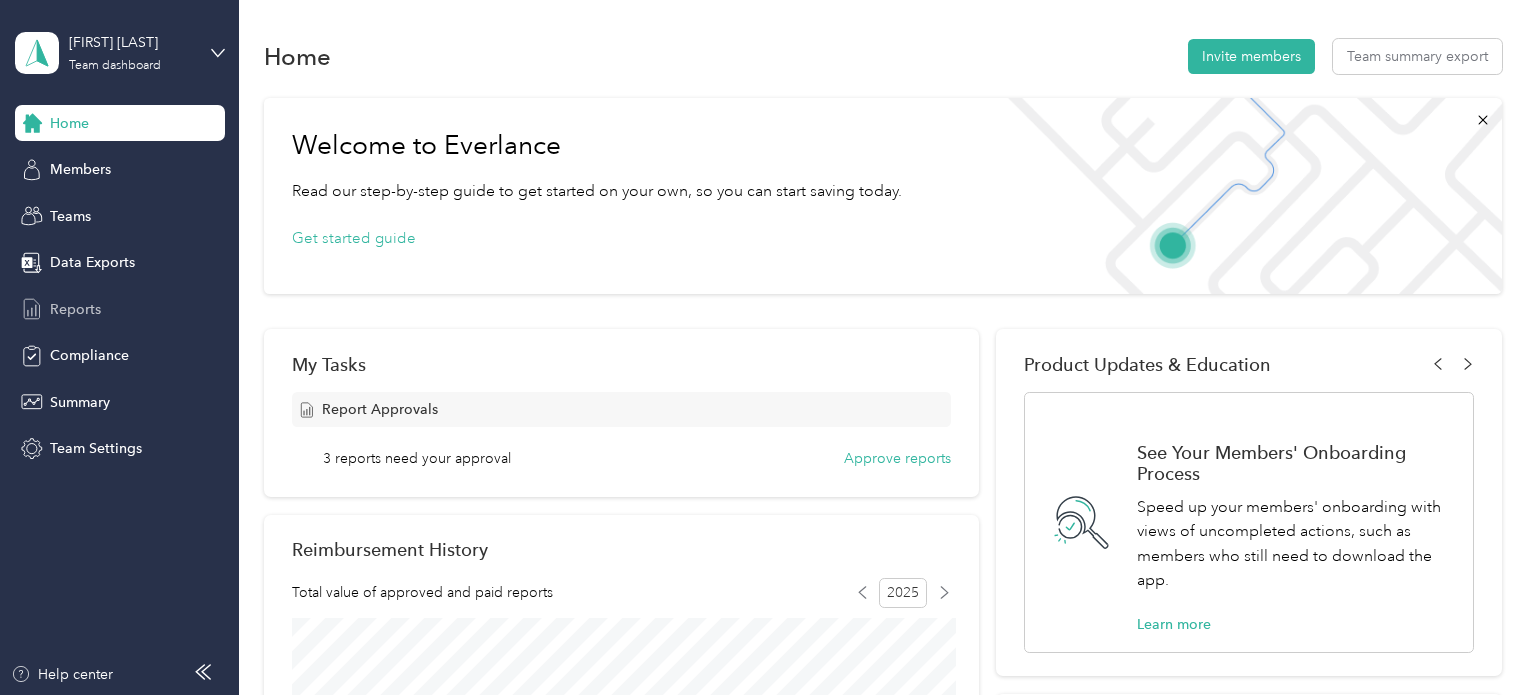 click on "Reports" at bounding box center [75, 309] 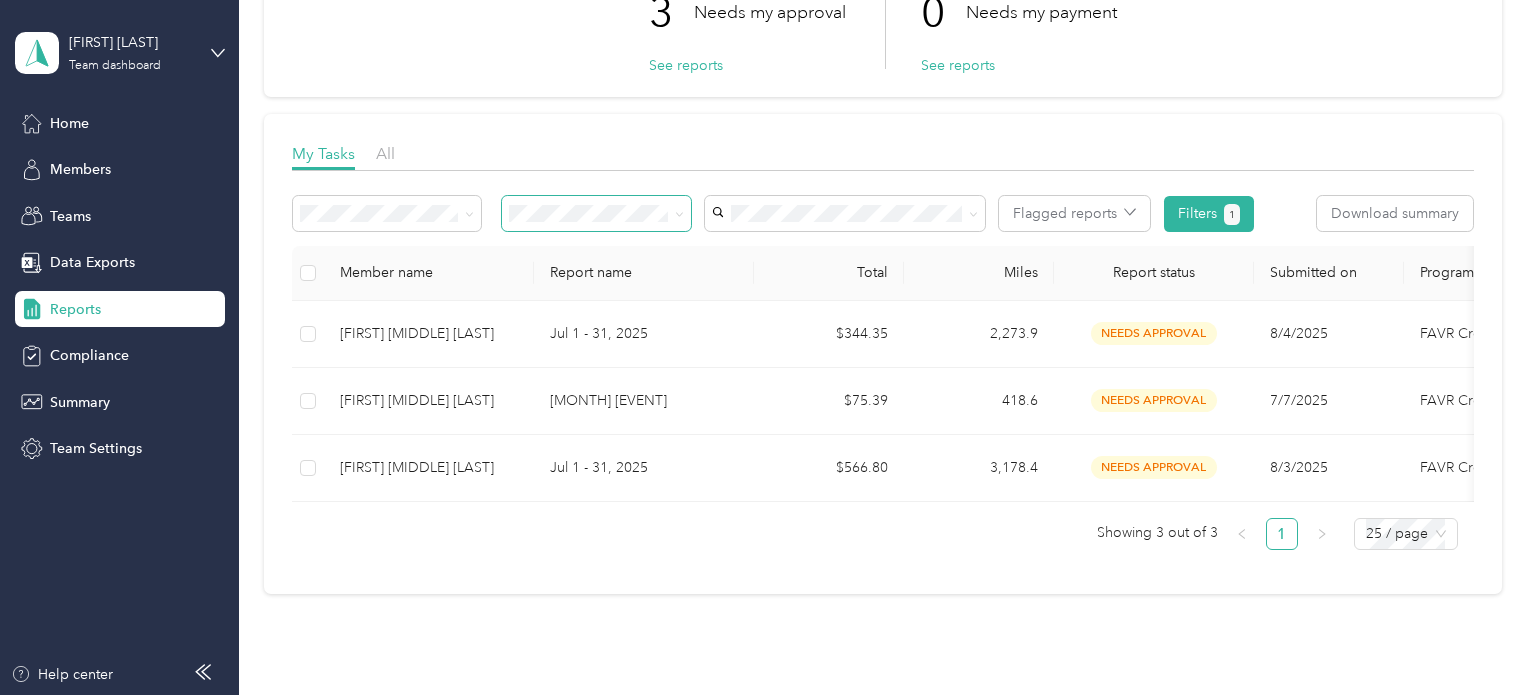 scroll, scrollTop: 186, scrollLeft: 0, axis: vertical 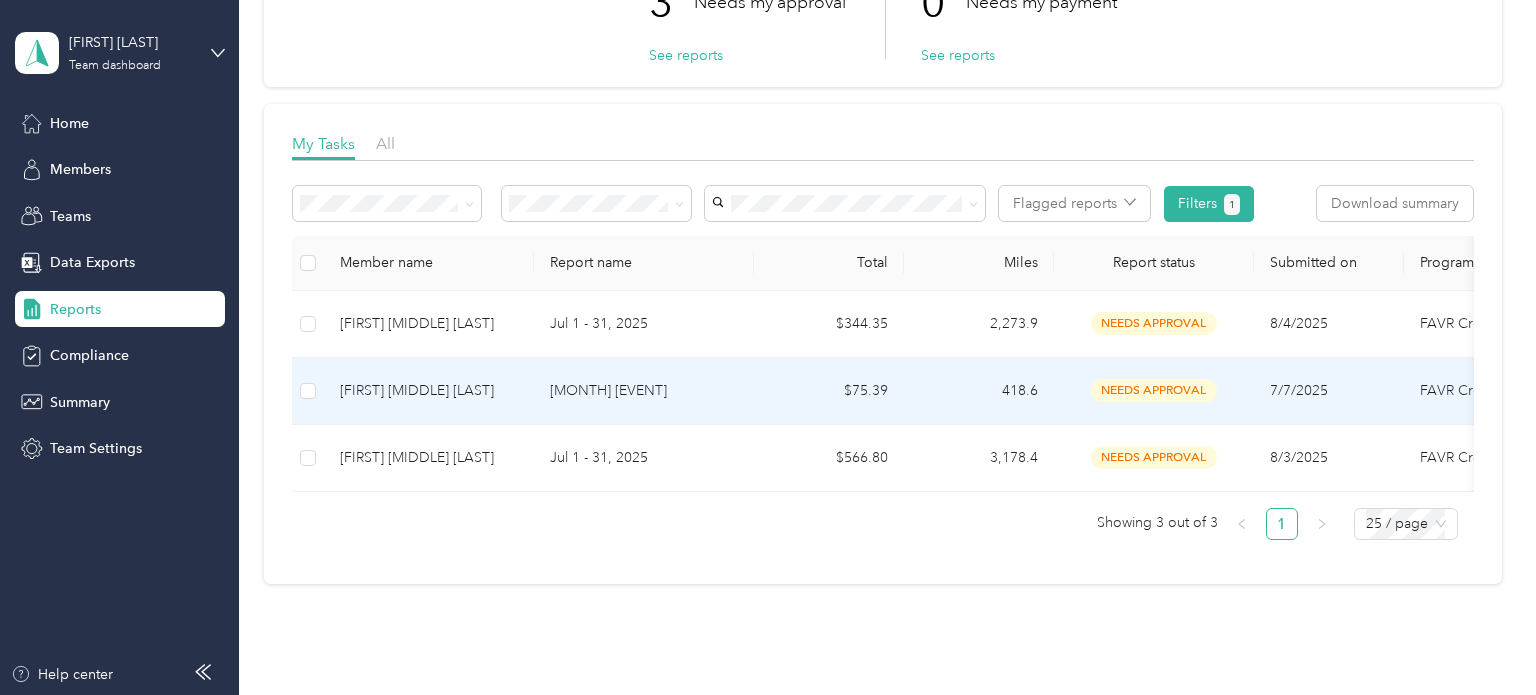 click on "[FIRST] [MIDDLE] [LAST]" at bounding box center (429, 391) 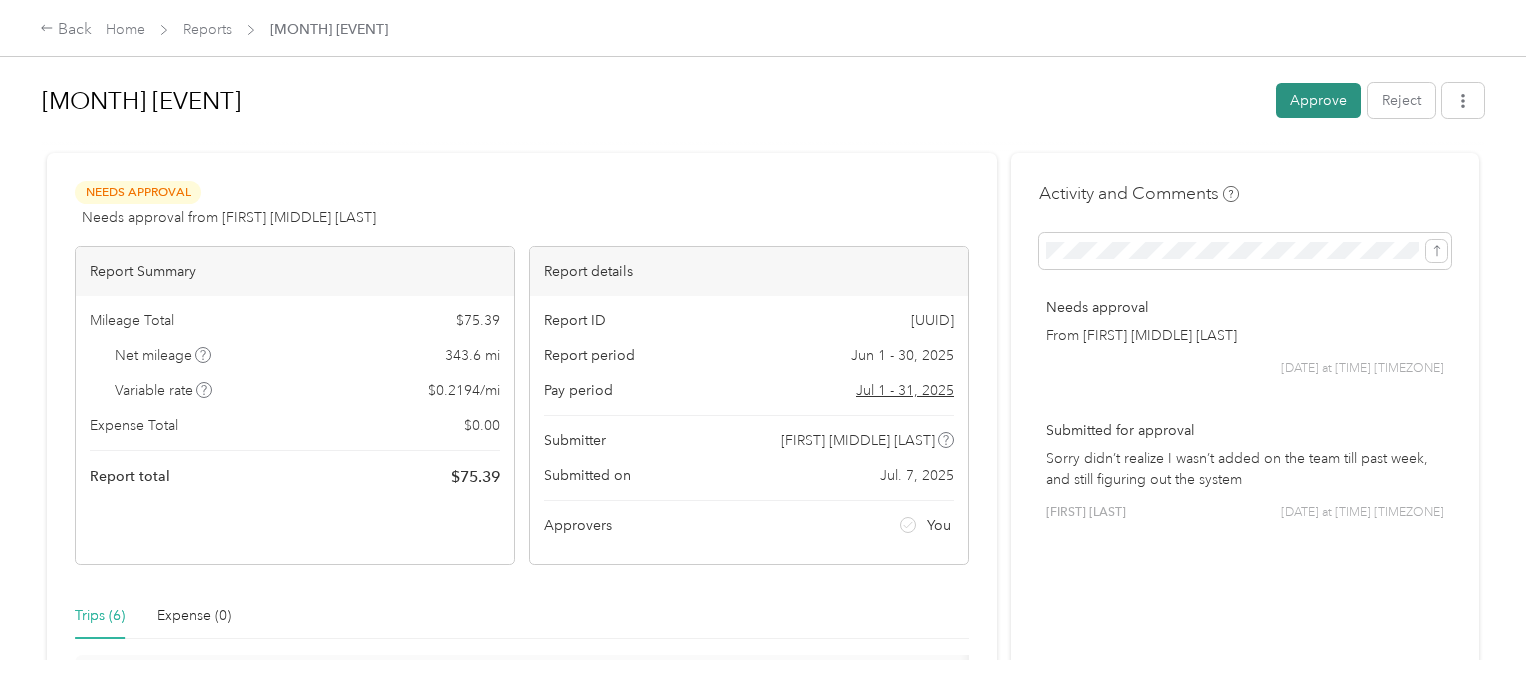 click on "Approve" at bounding box center [1318, 100] 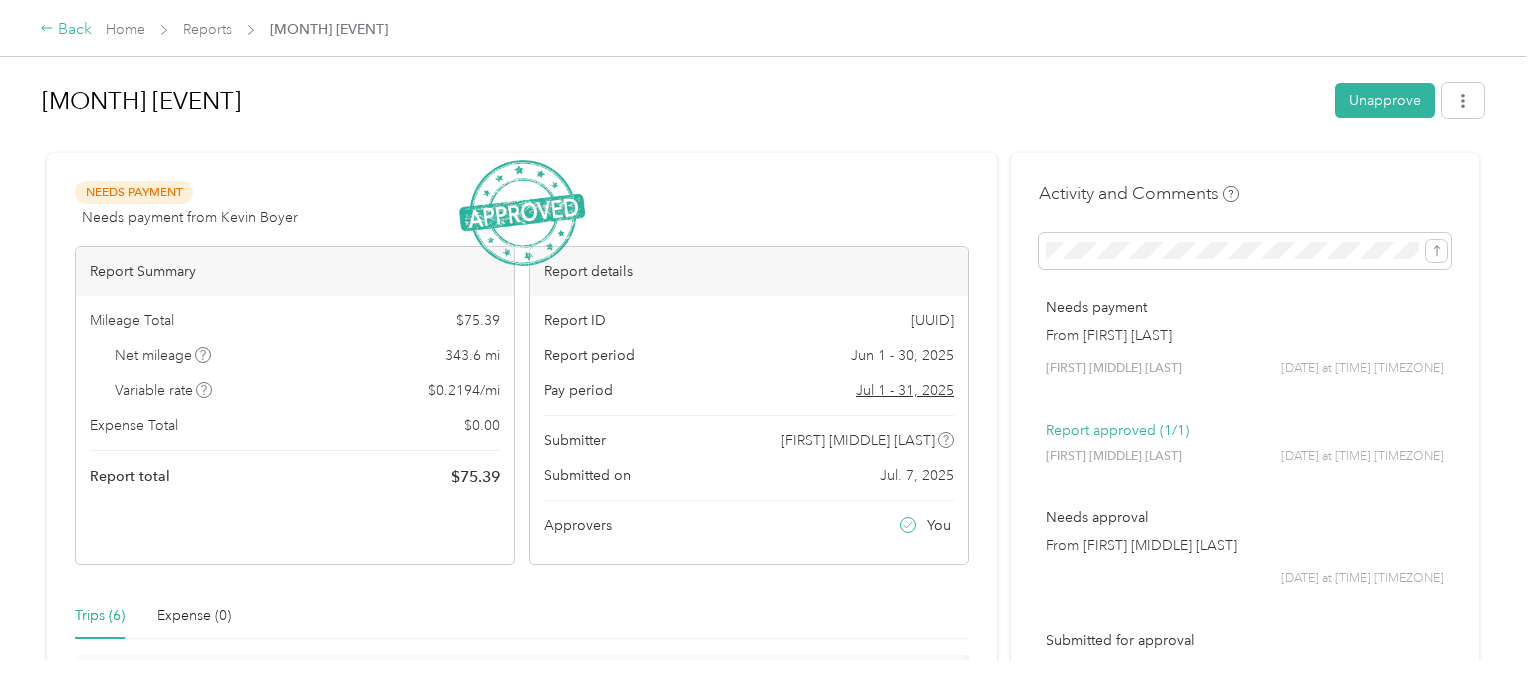 click on "Back" at bounding box center [66, 30] 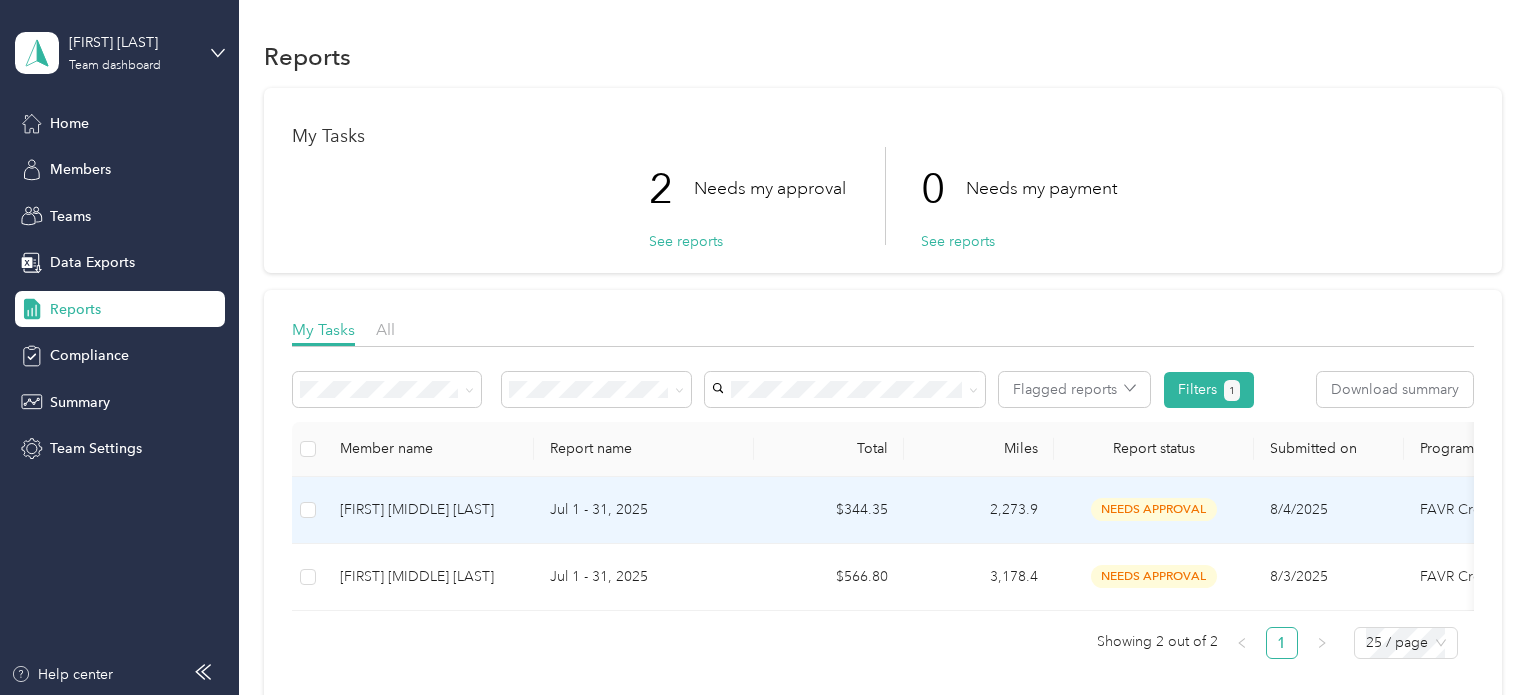 click on "[FIRST] [MIDDLE] [LAST]" at bounding box center (429, 510) 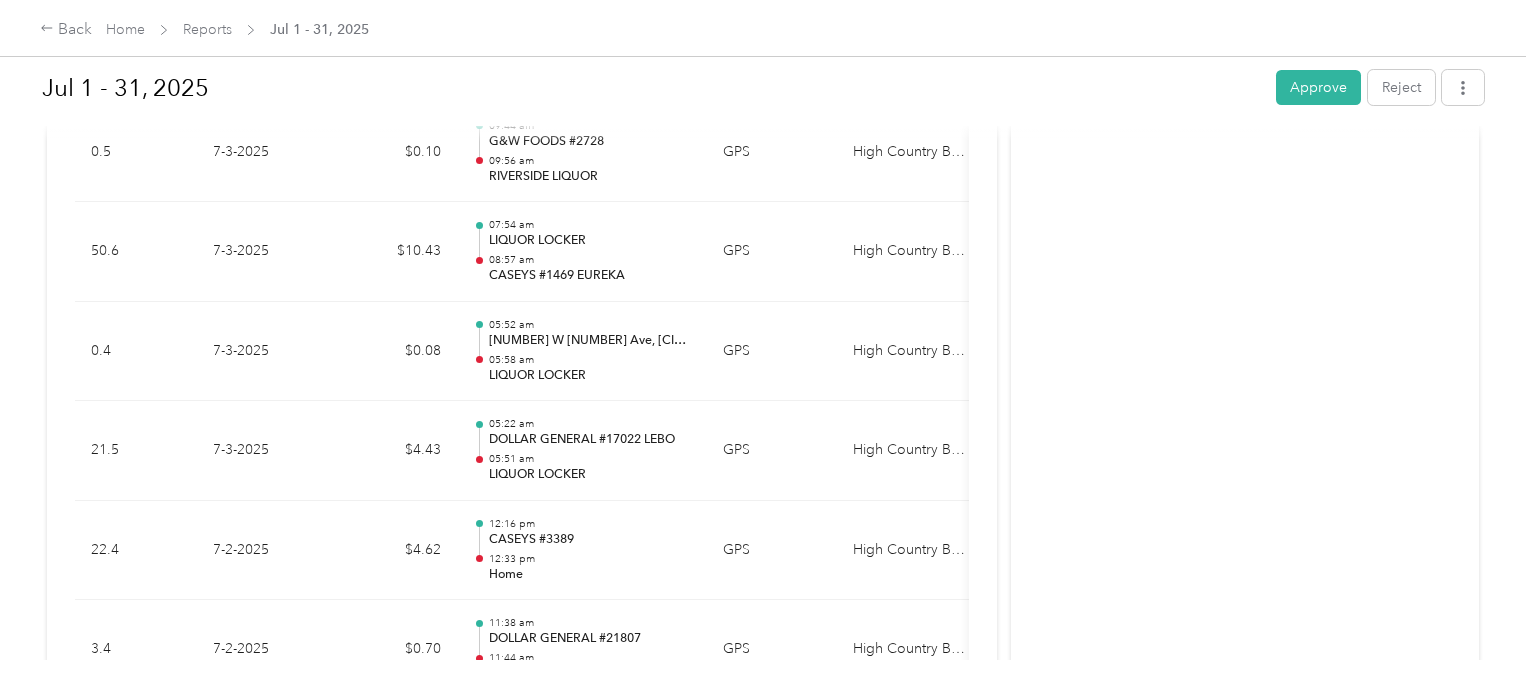 scroll, scrollTop: 14520, scrollLeft: 0, axis: vertical 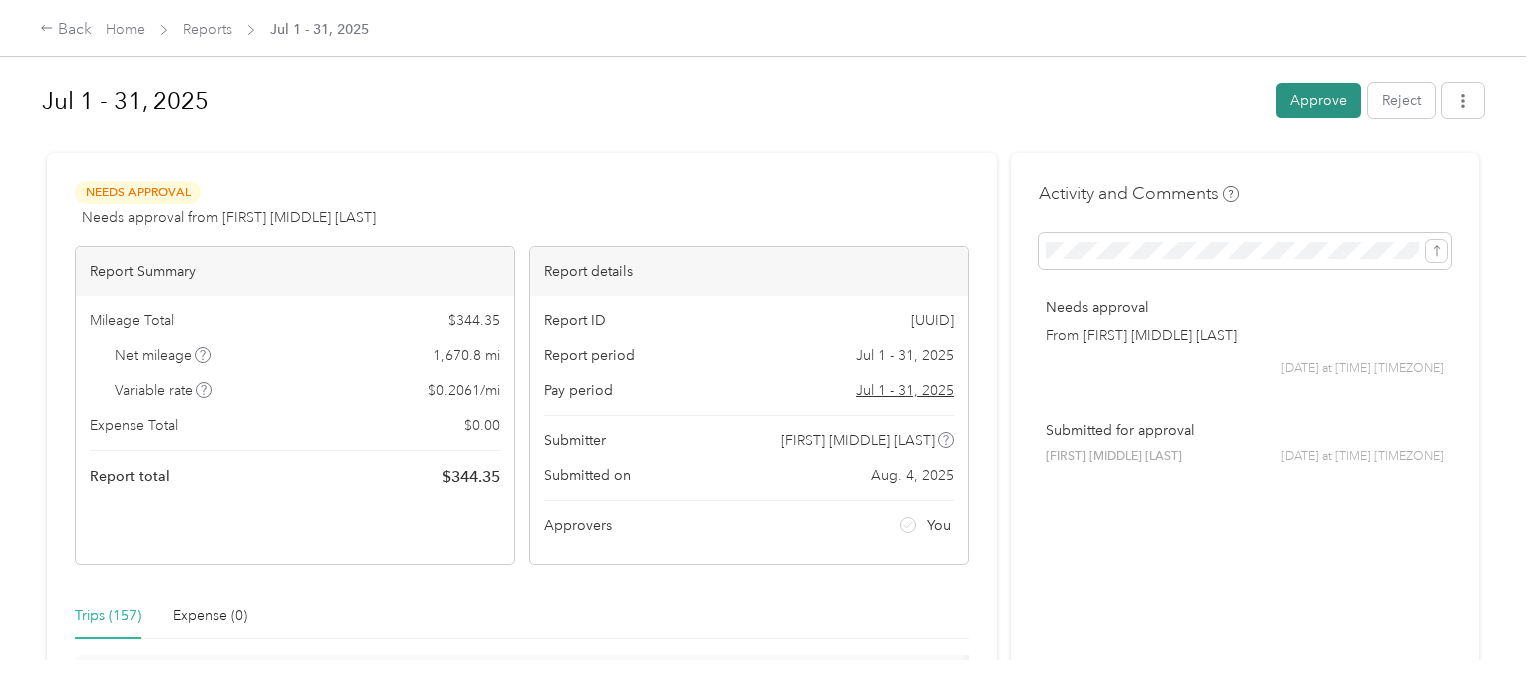 click on "Approve" at bounding box center (1318, 100) 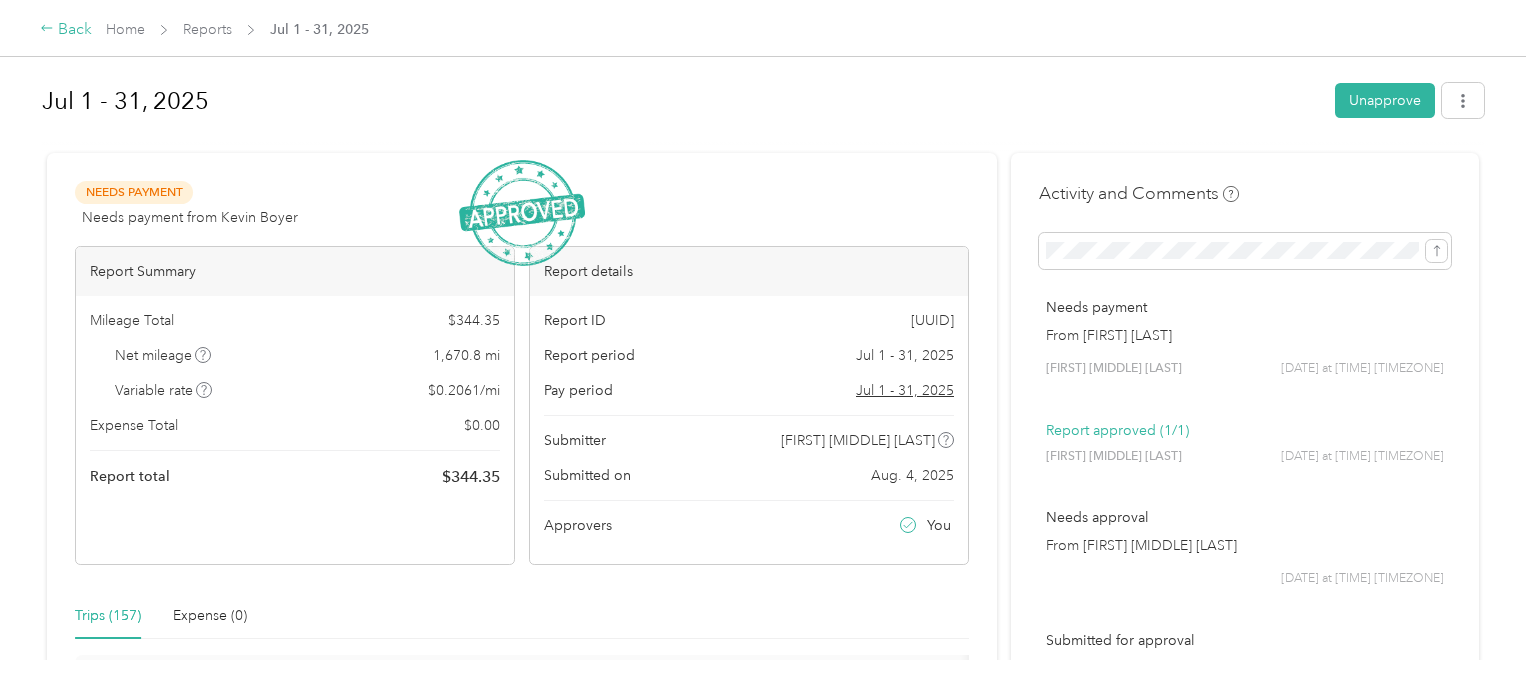 click on "Back" at bounding box center (66, 30) 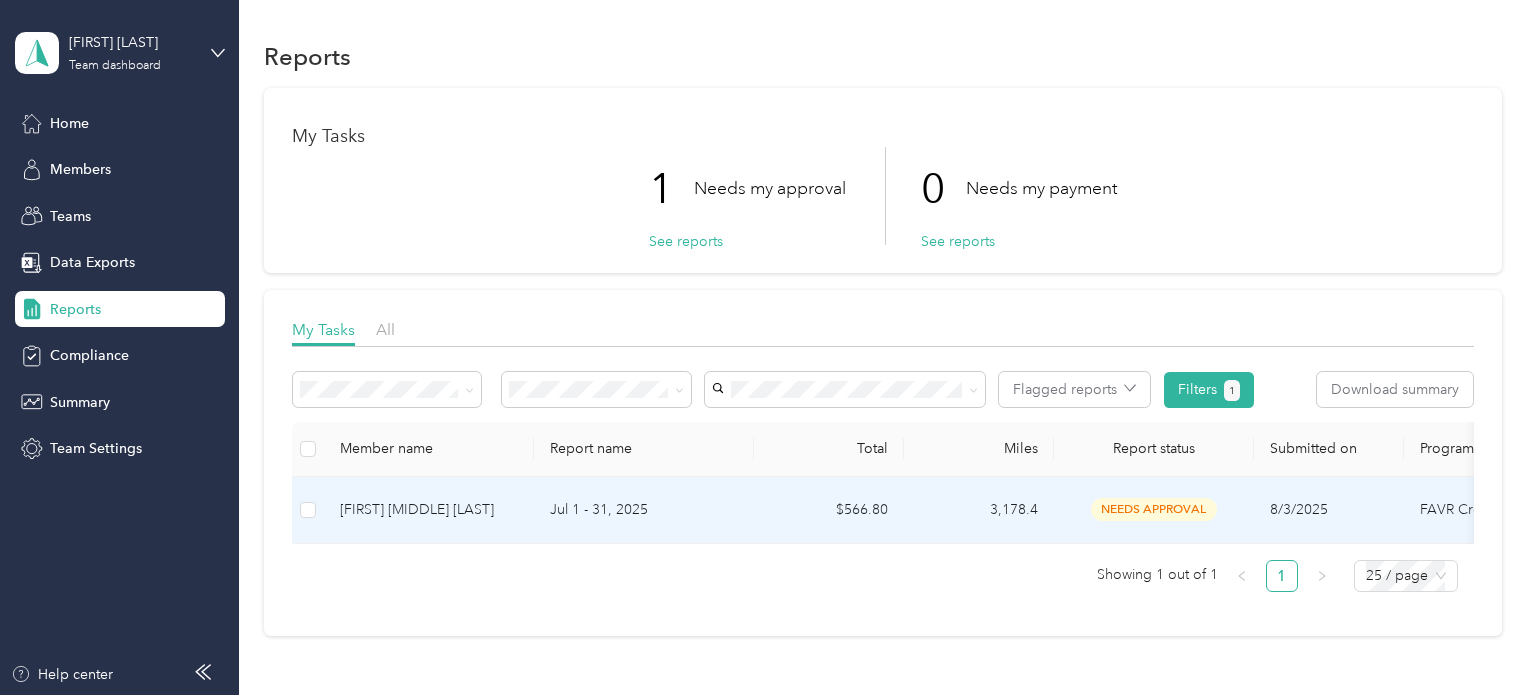 click on "Jul 1 - 31, 2025" at bounding box center [644, 510] 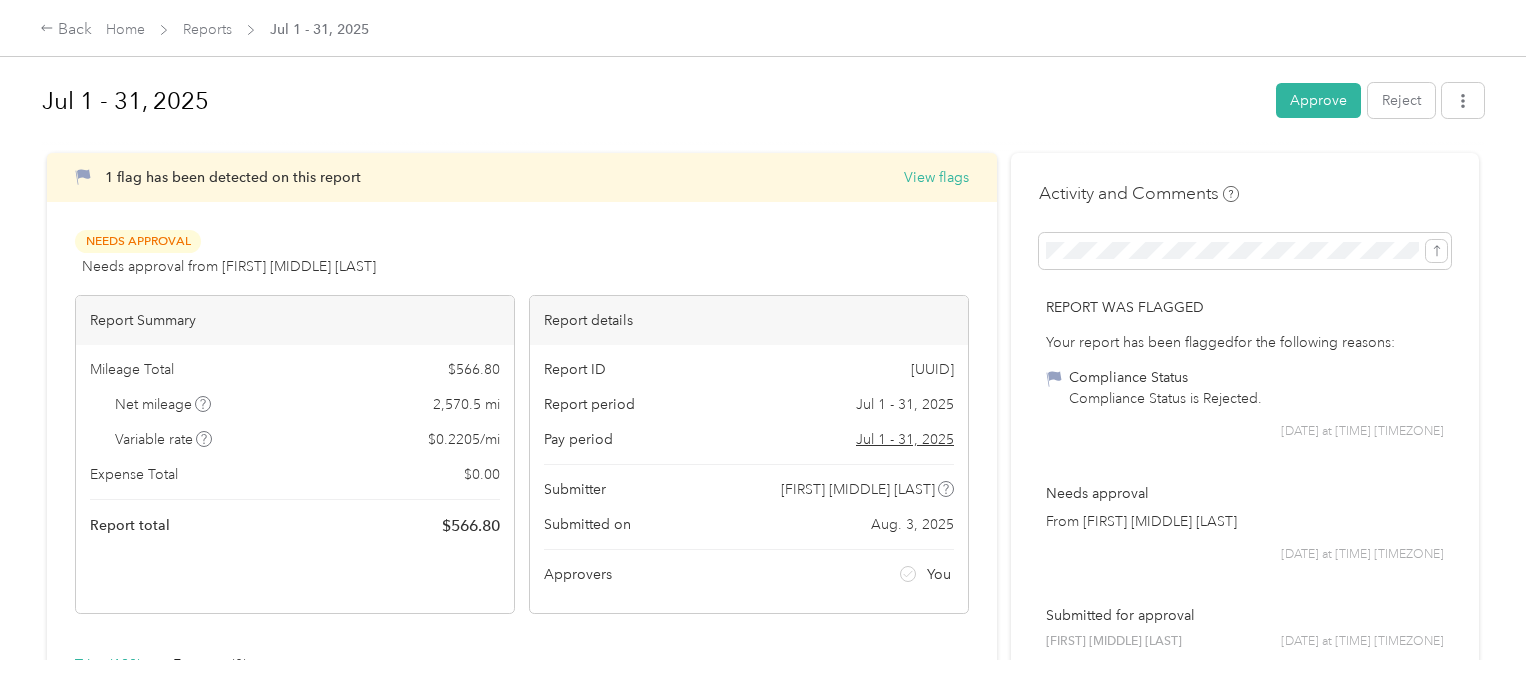 click on "1   flag has   been detected on this report" at bounding box center (233, 177) 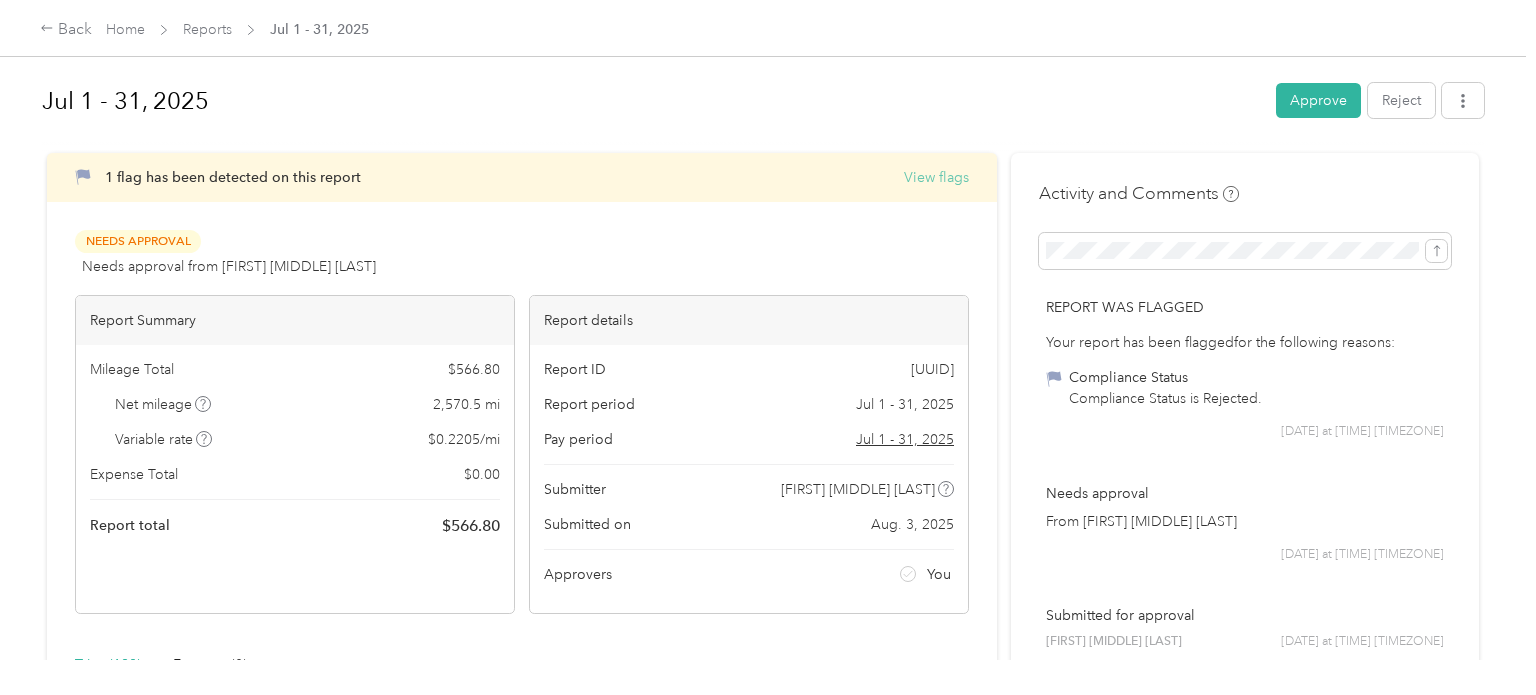 click on "View flags" at bounding box center (936, 177) 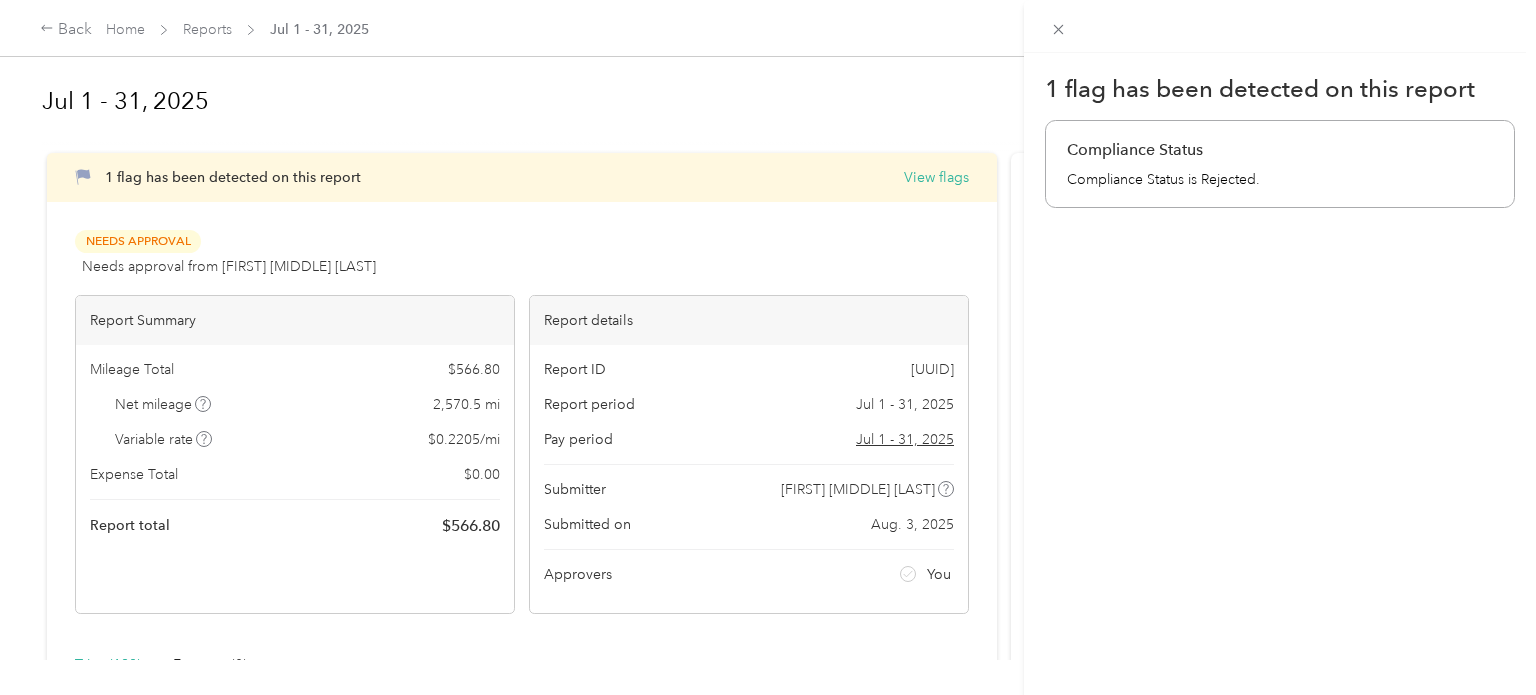 click on "1   flag has   been detected on this report Compliance Status Compliance Status is Rejected." at bounding box center [768, 347] 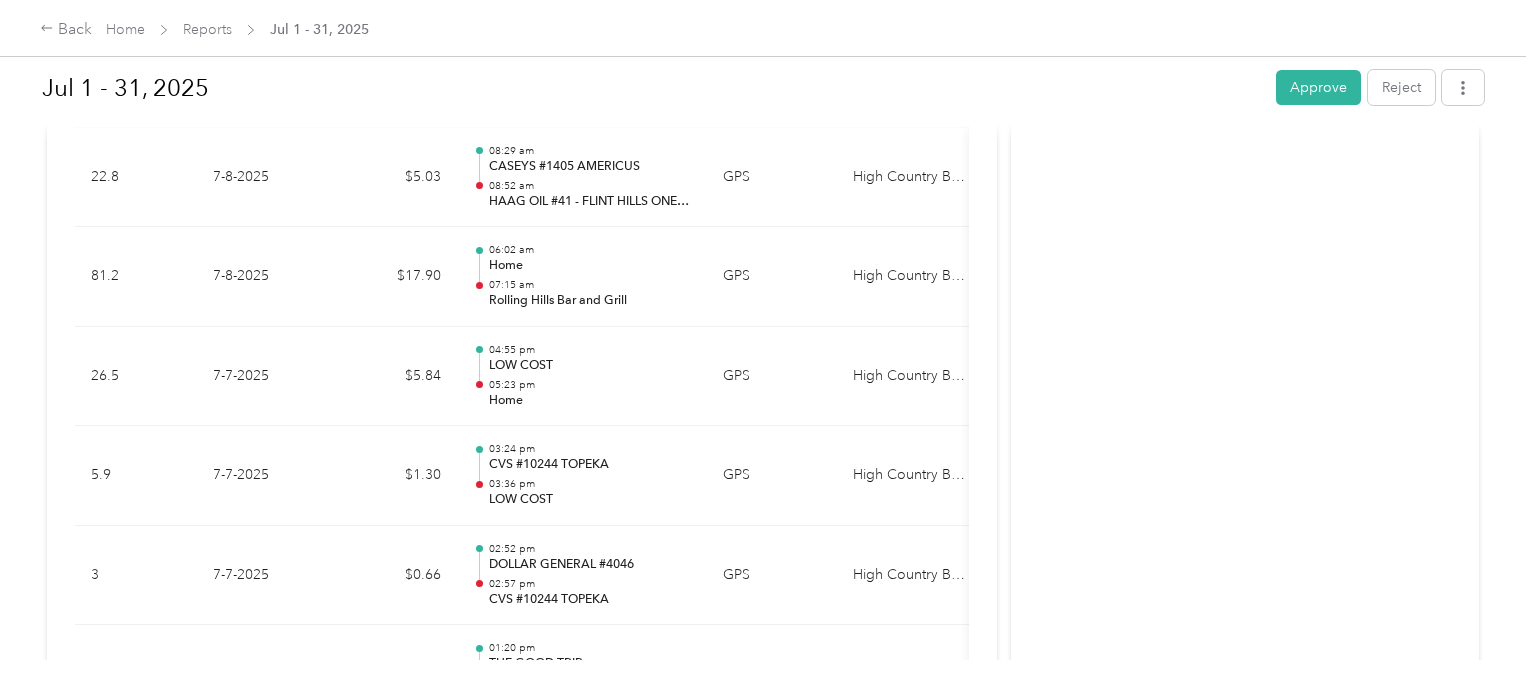 scroll, scrollTop: 15936, scrollLeft: 0, axis: vertical 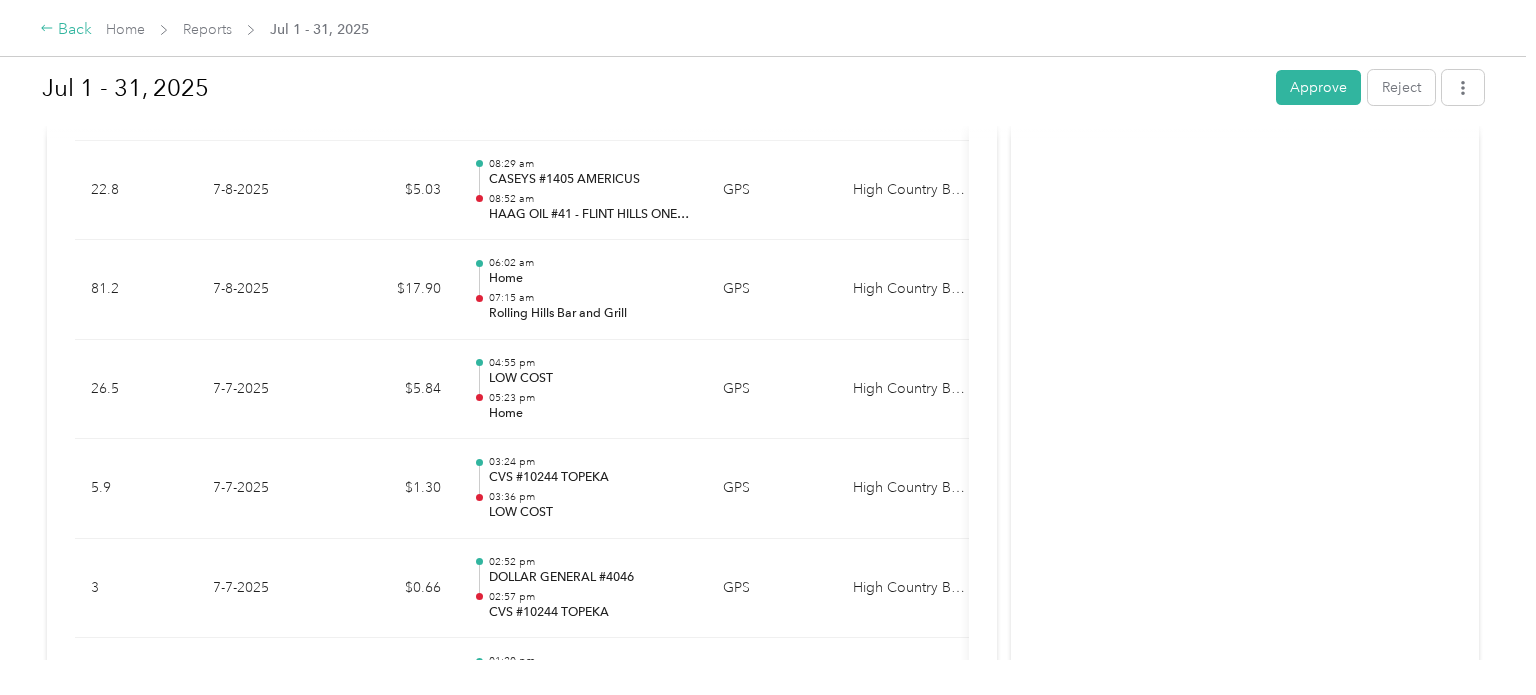 click on "Back" at bounding box center [66, 30] 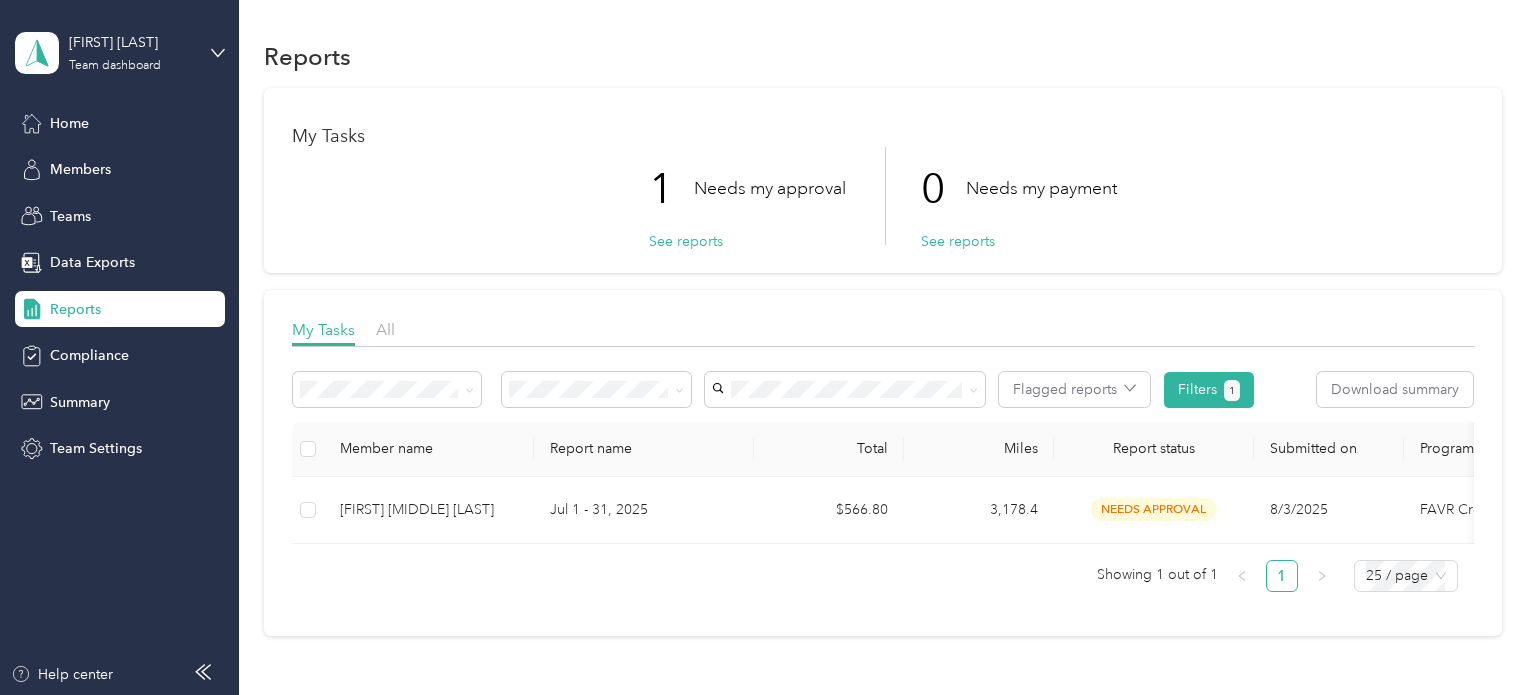 click on "All reports" at bounding box center [387, 492] 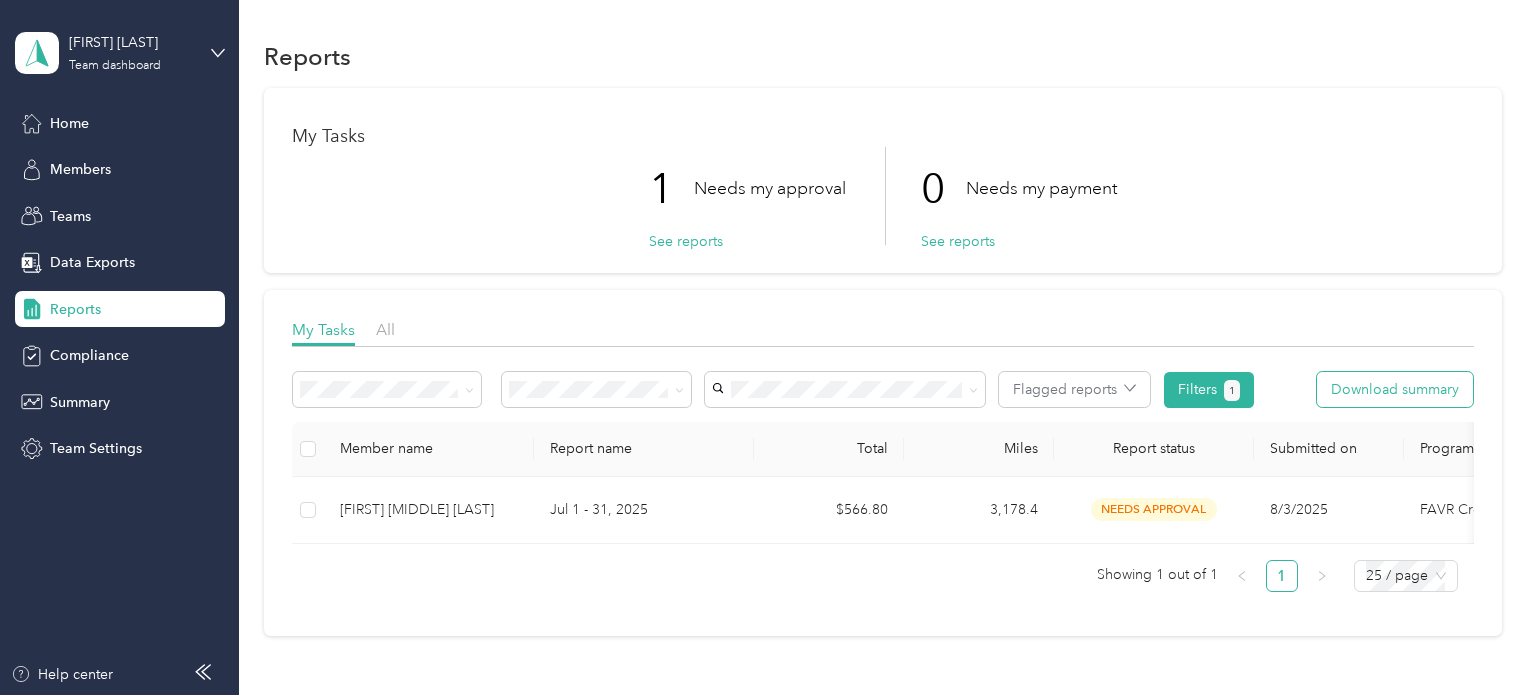 click on "Download summary" at bounding box center [1395, 389] 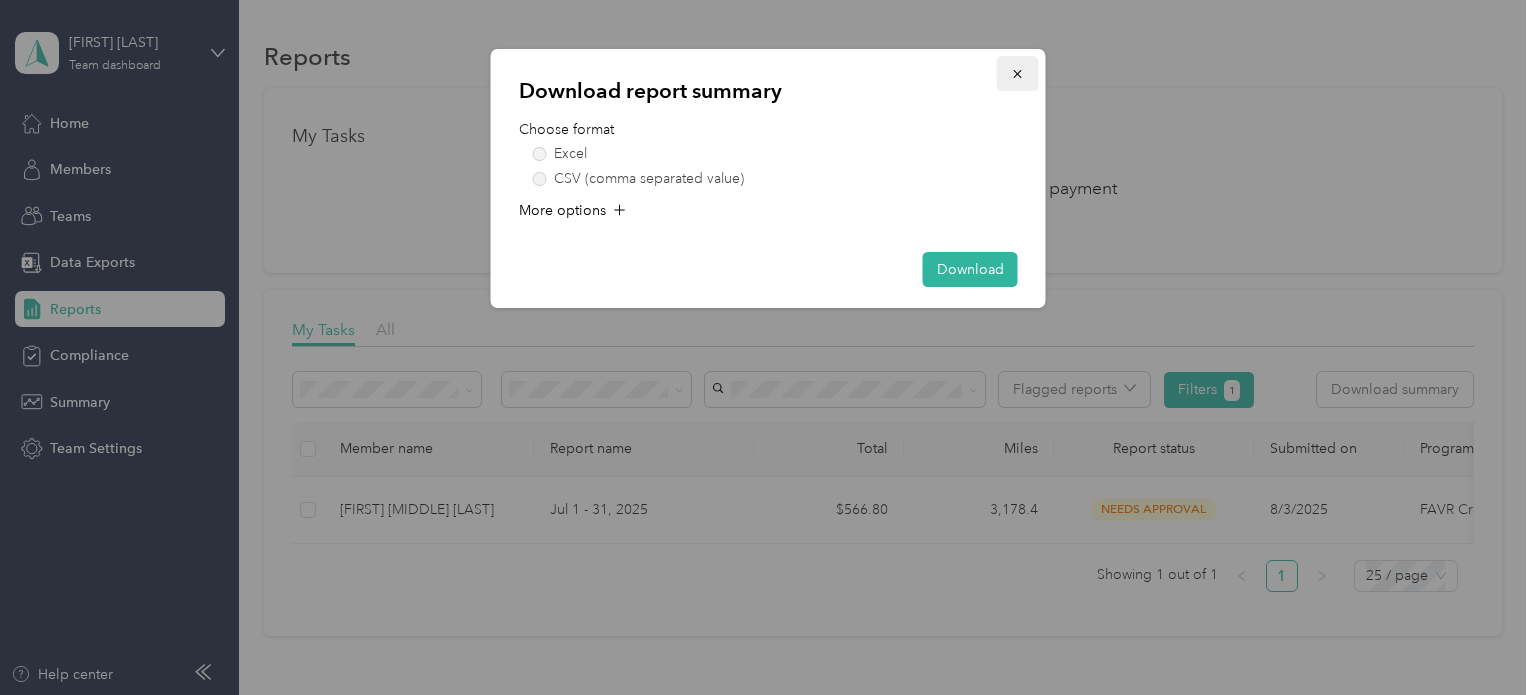 click 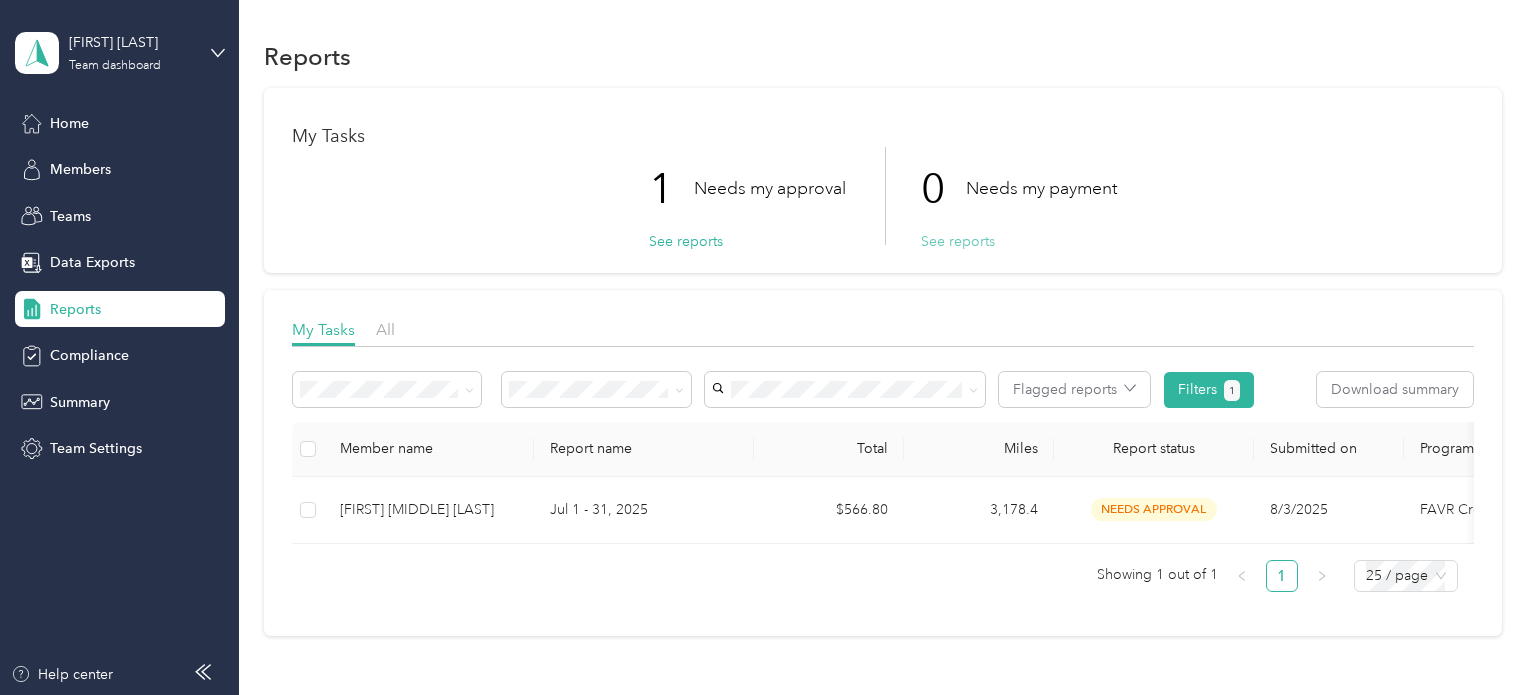 click on "See reports" at bounding box center (958, 241) 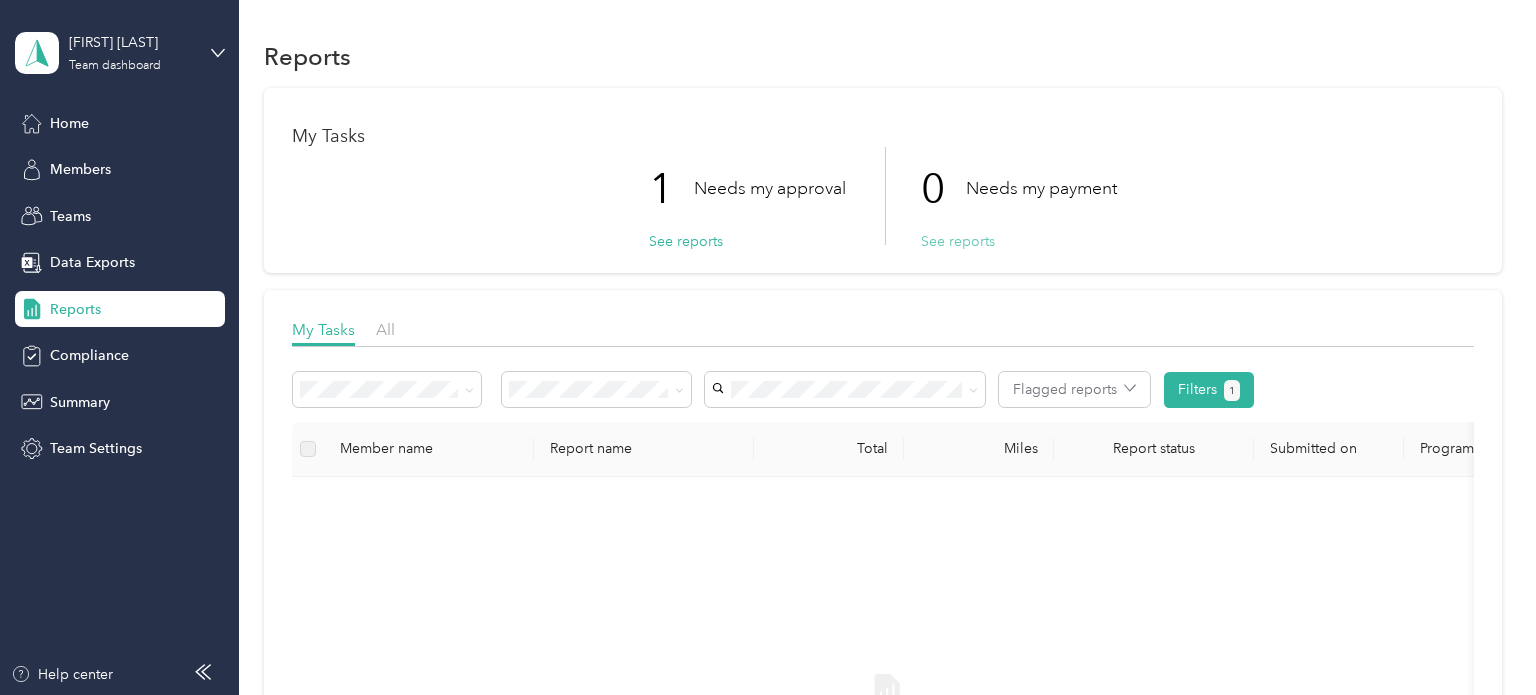 click on "See reports" at bounding box center (958, 241) 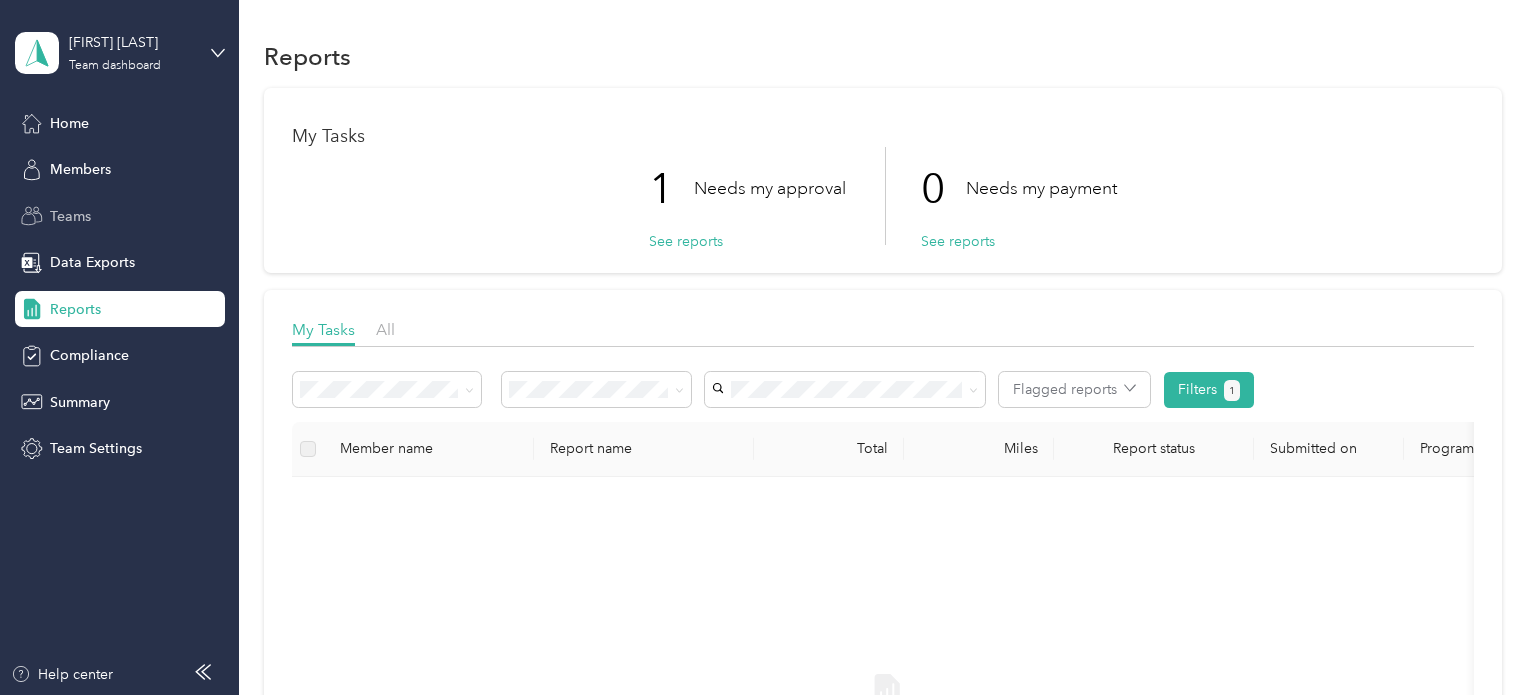 click on "Teams" at bounding box center (70, 216) 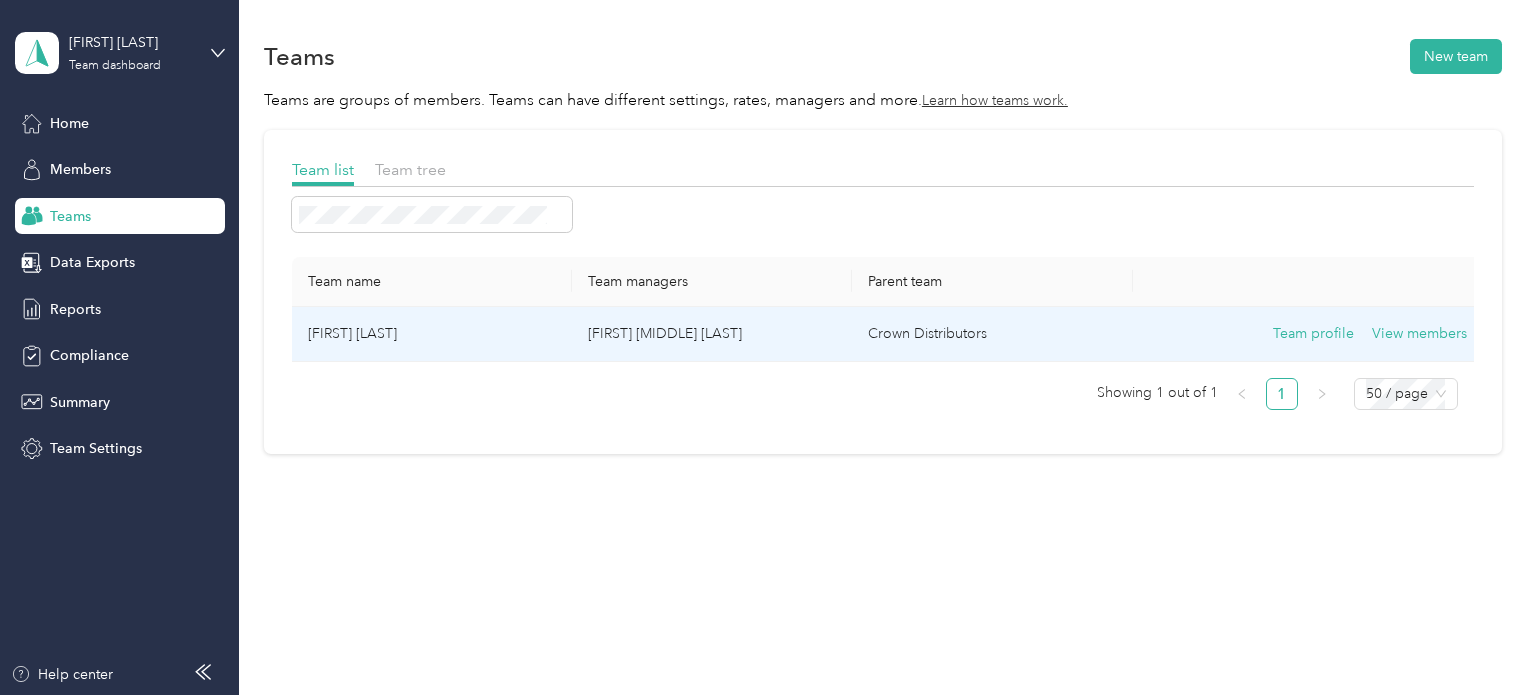 click on "[FIRST] [LAST]" at bounding box center [432, 334] 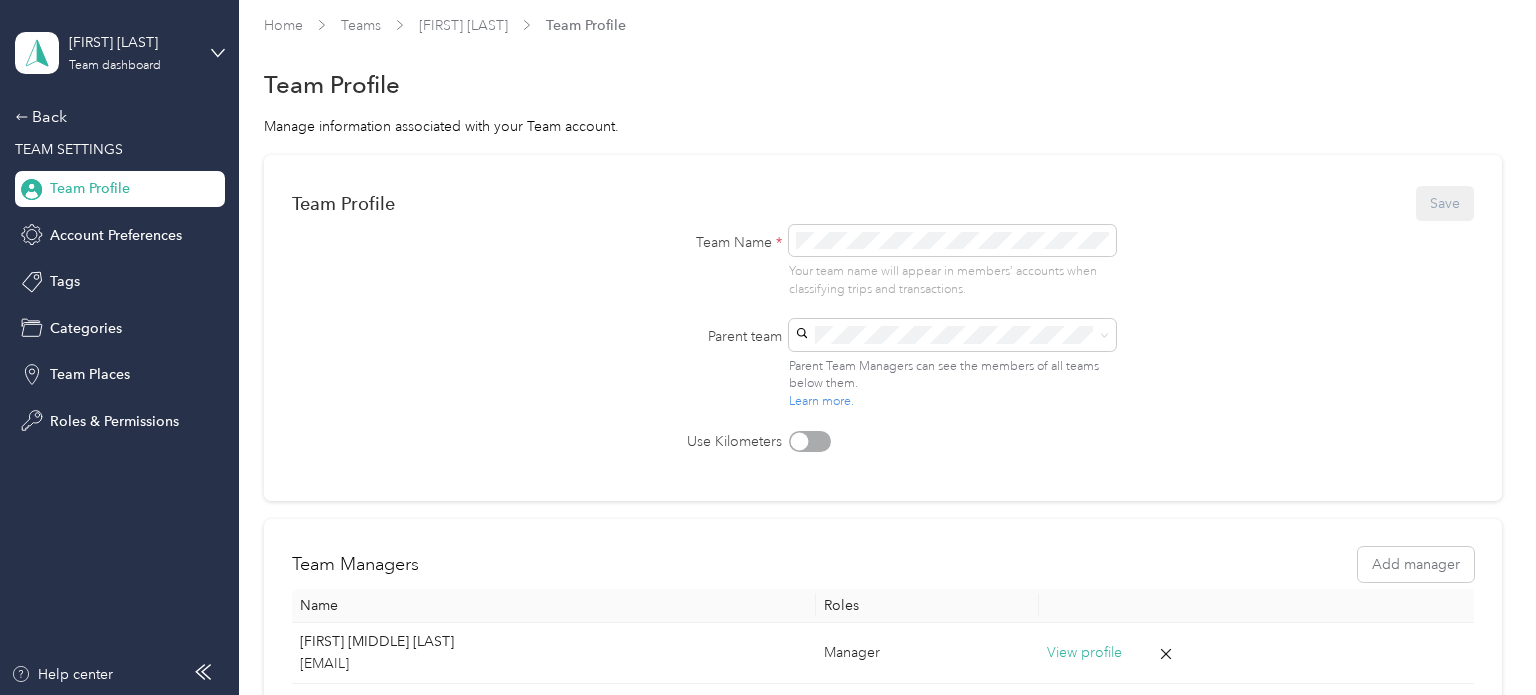 scroll, scrollTop: 0, scrollLeft: 0, axis: both 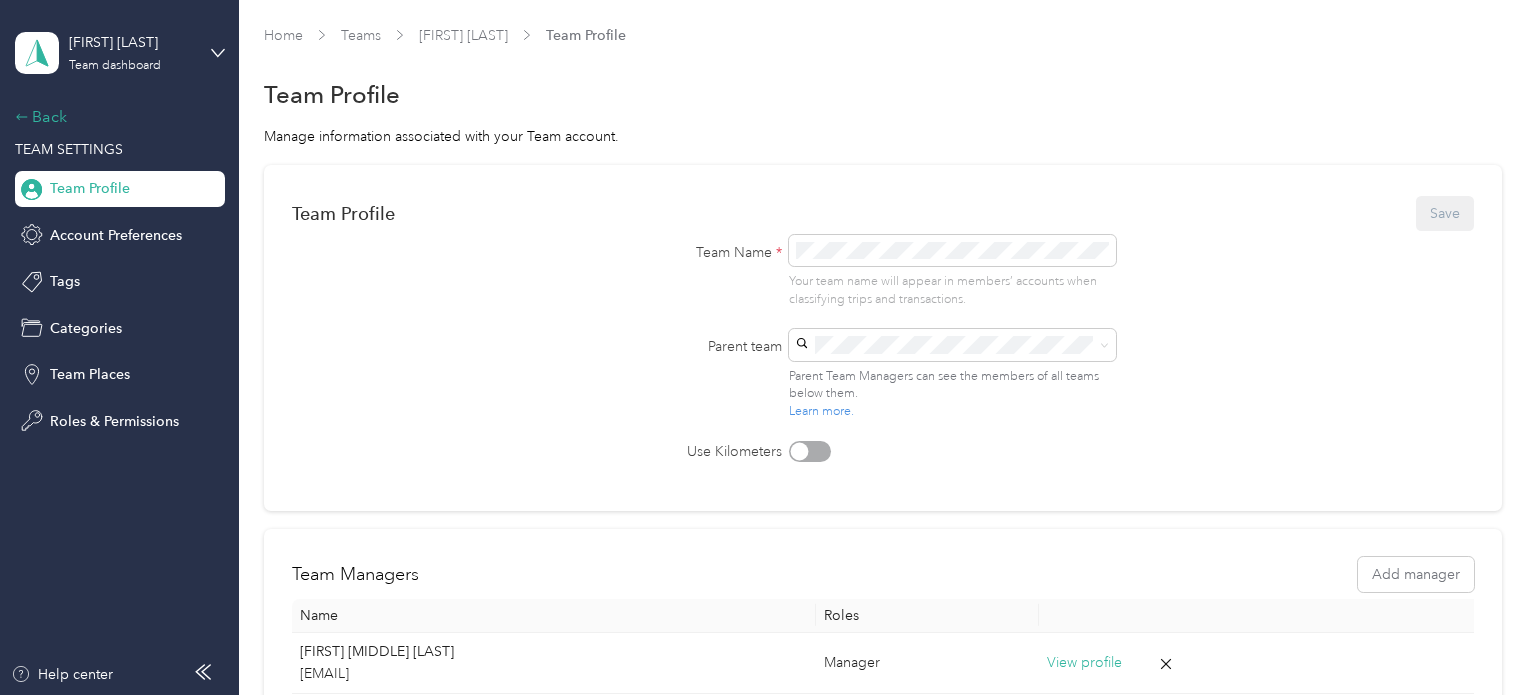 click on "Back" at bounding box center [115, 117] 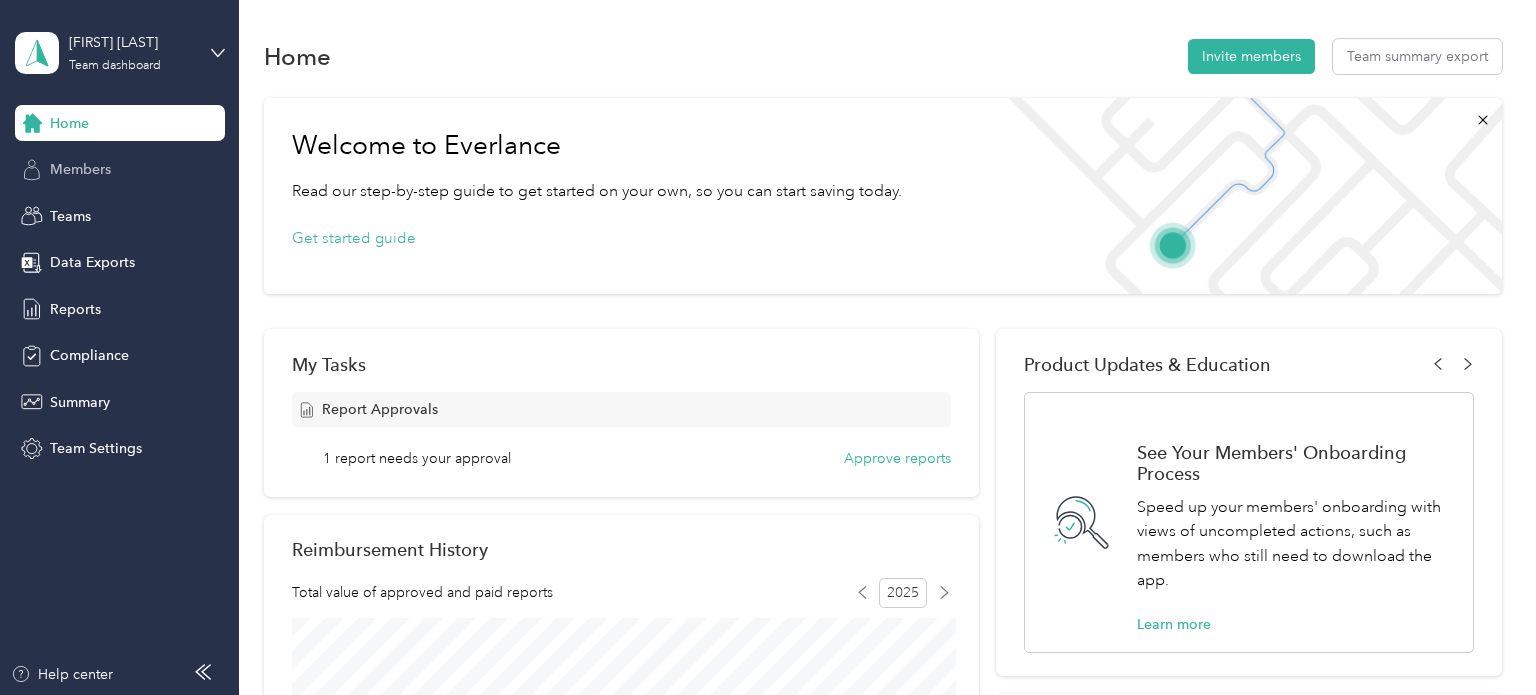 click on "Members" at bounding box center [80, 169] 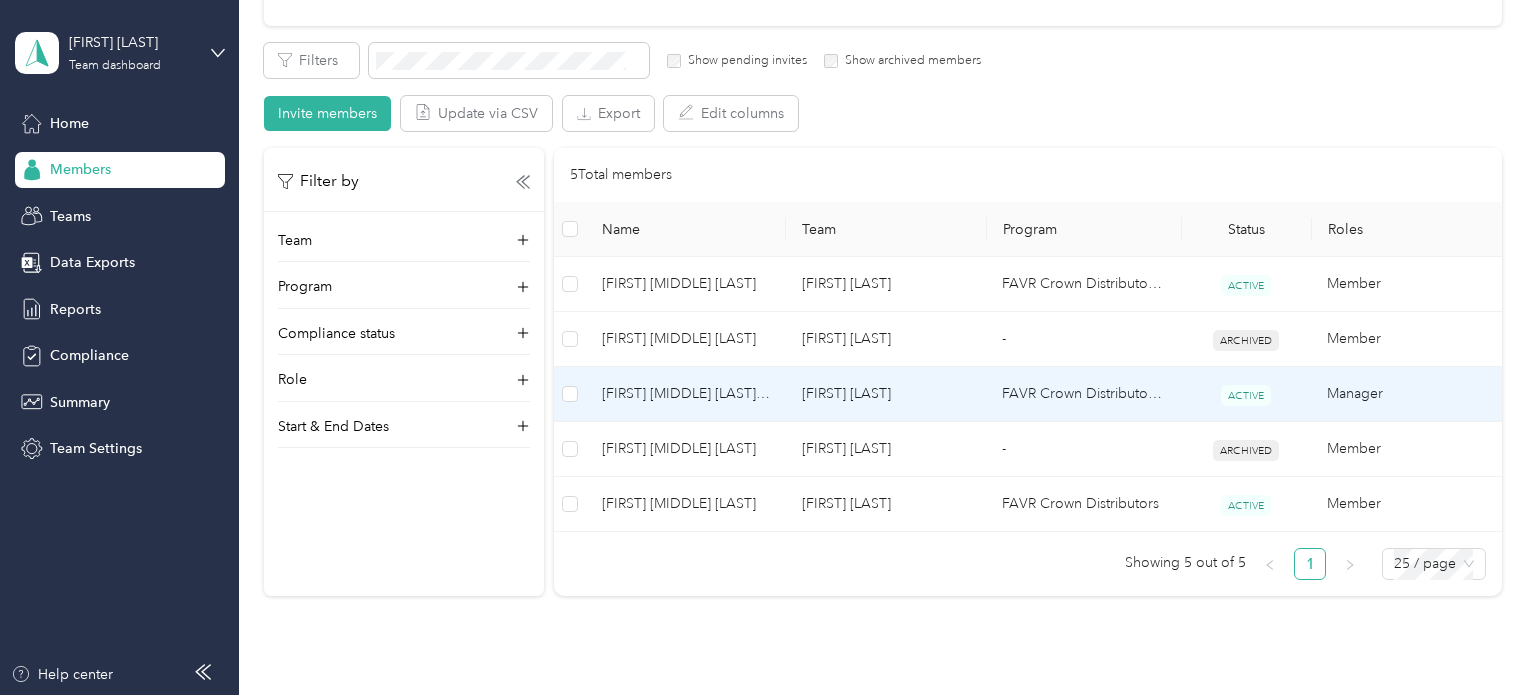 scroll, scrollTop: 331, scrollLeft: 0, axis: vertical 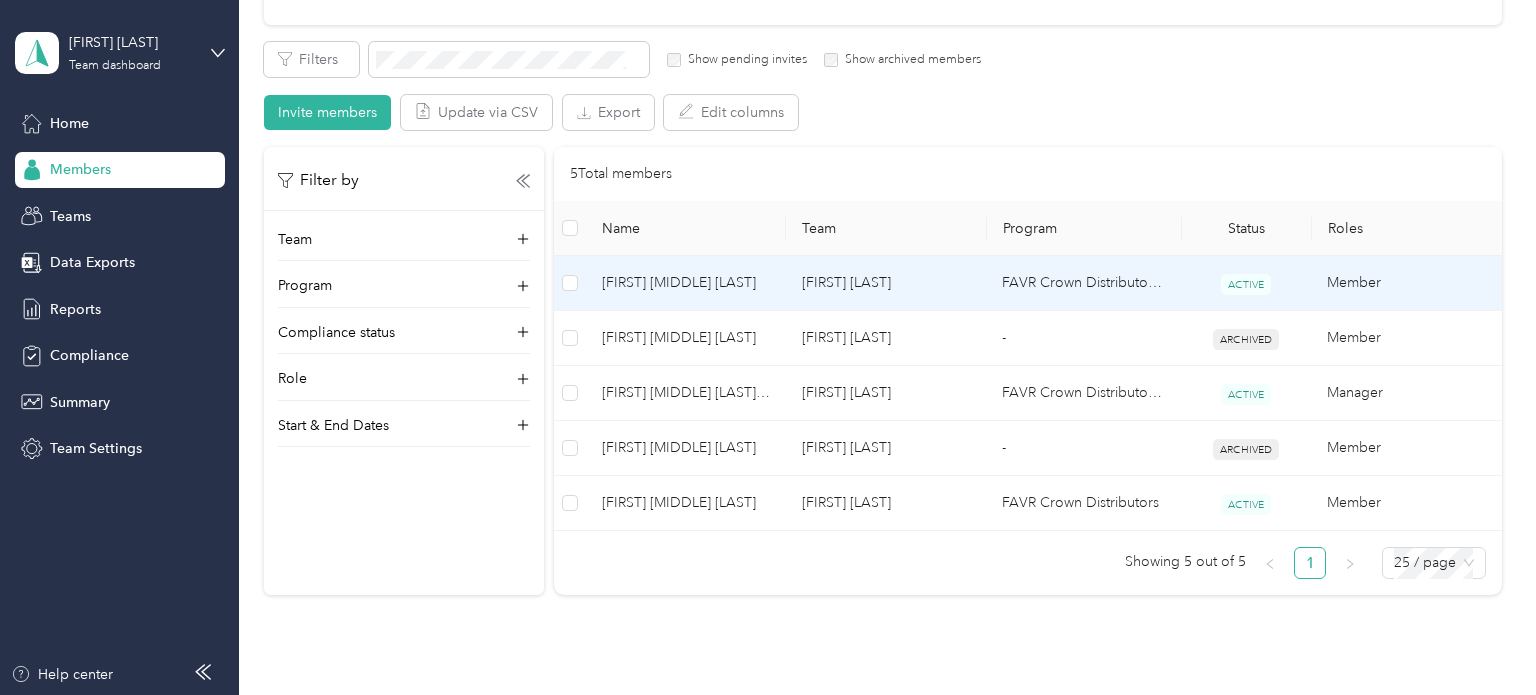 click on "[FIRST] [MIDDLE] [LAST]" at bounding box center [686, 283] 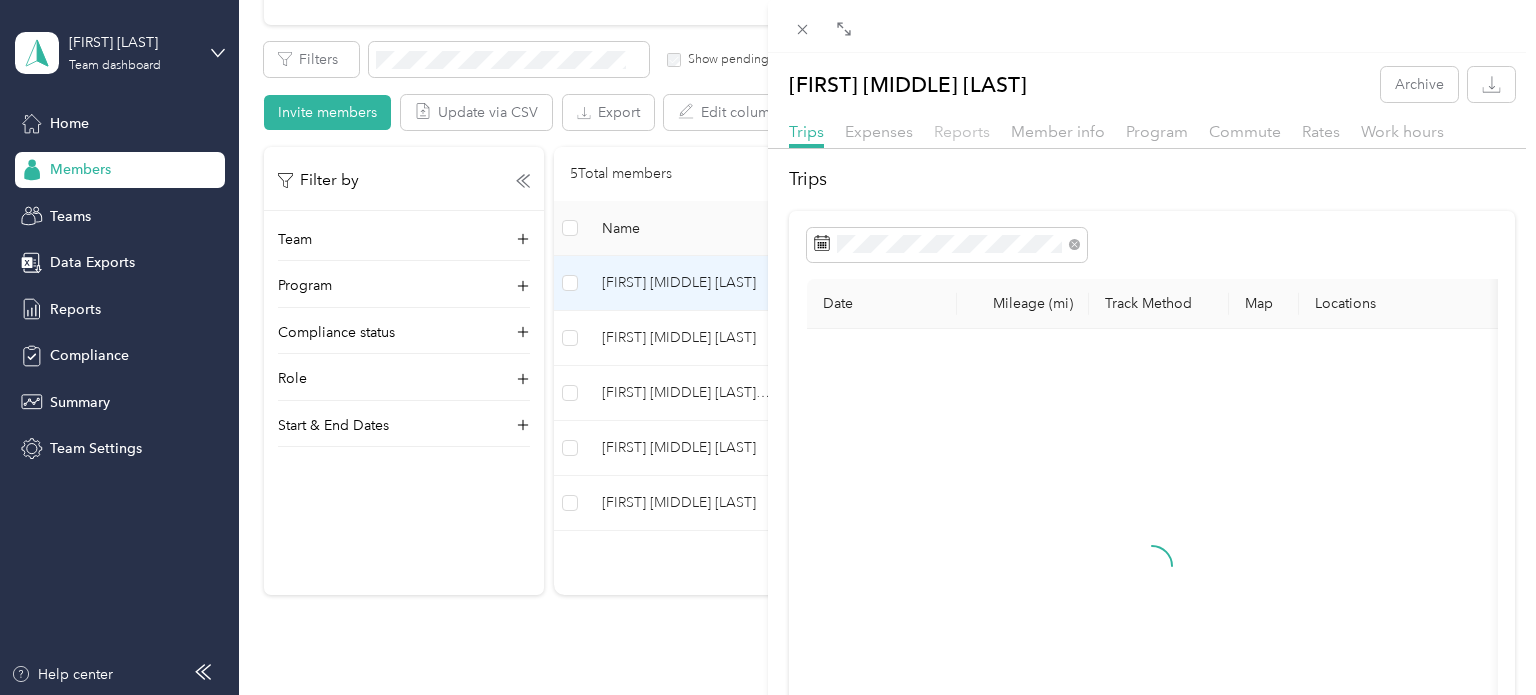 click on "Reports" at bounding box center [962, 131] 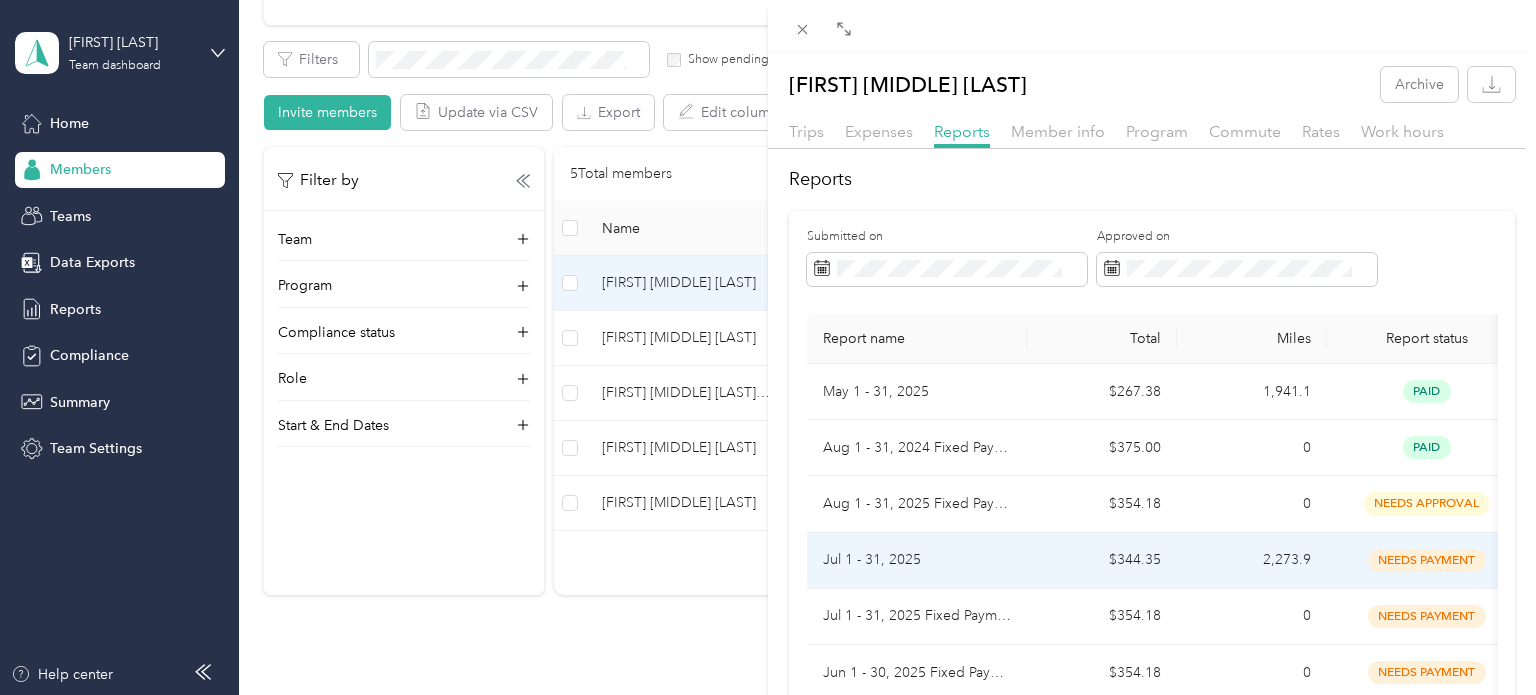 click on "Jul 1 - 31, 2025" at bounding box center [917, 560] 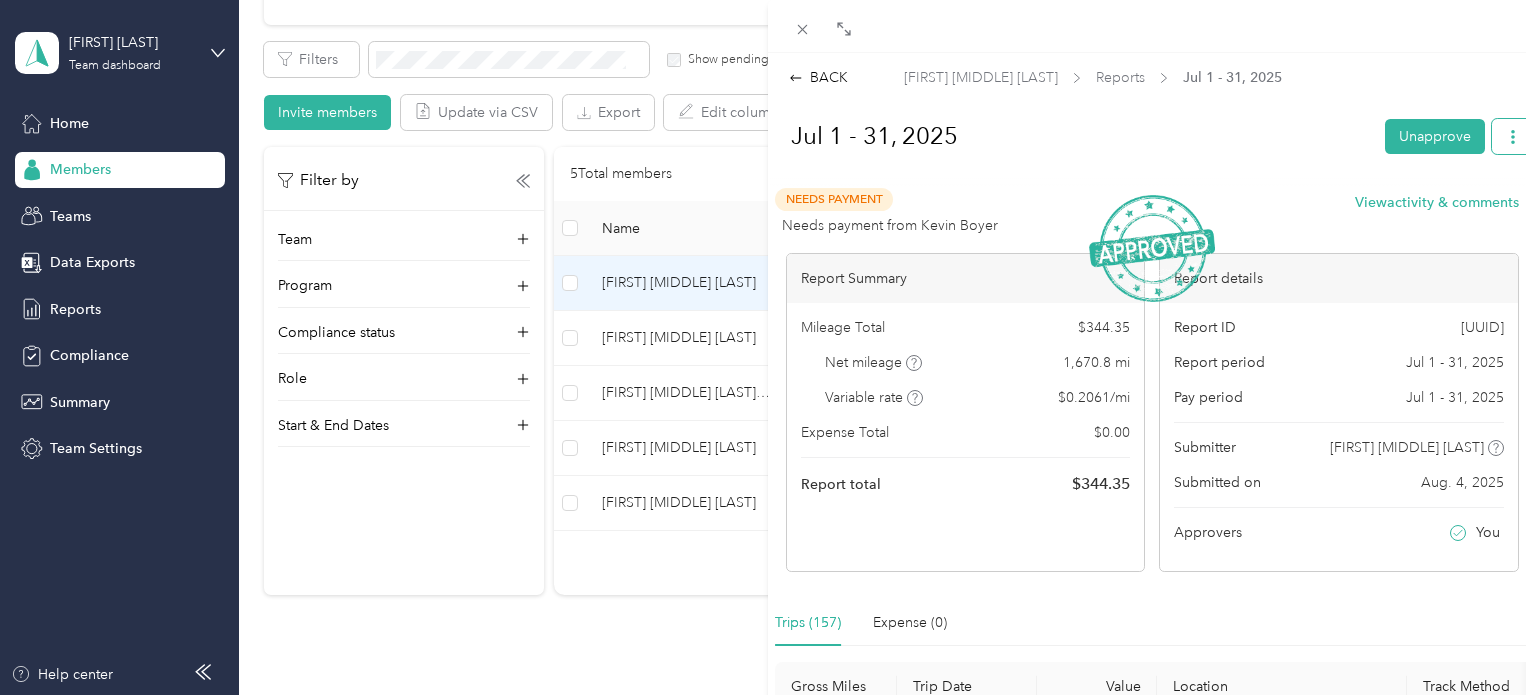 click 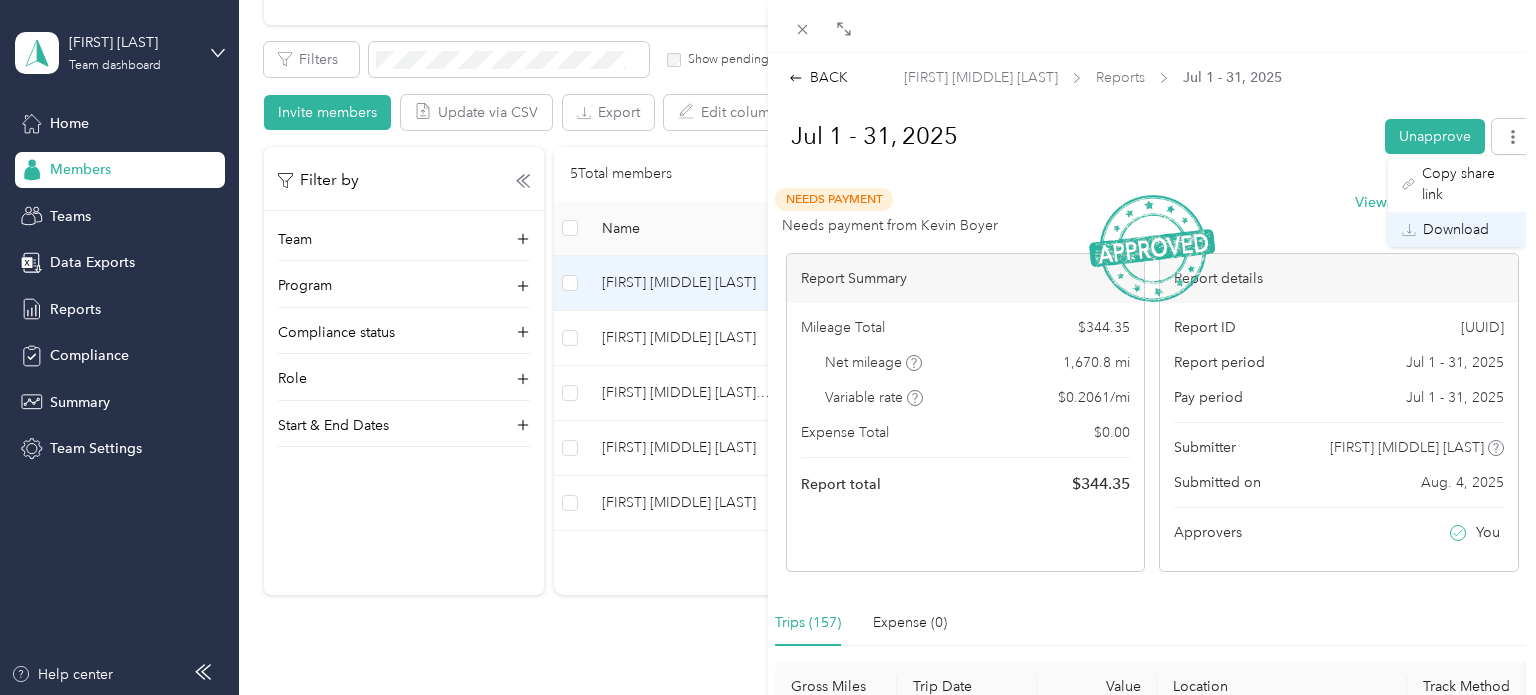 click on "Download" at bounding box center (1456, 229) 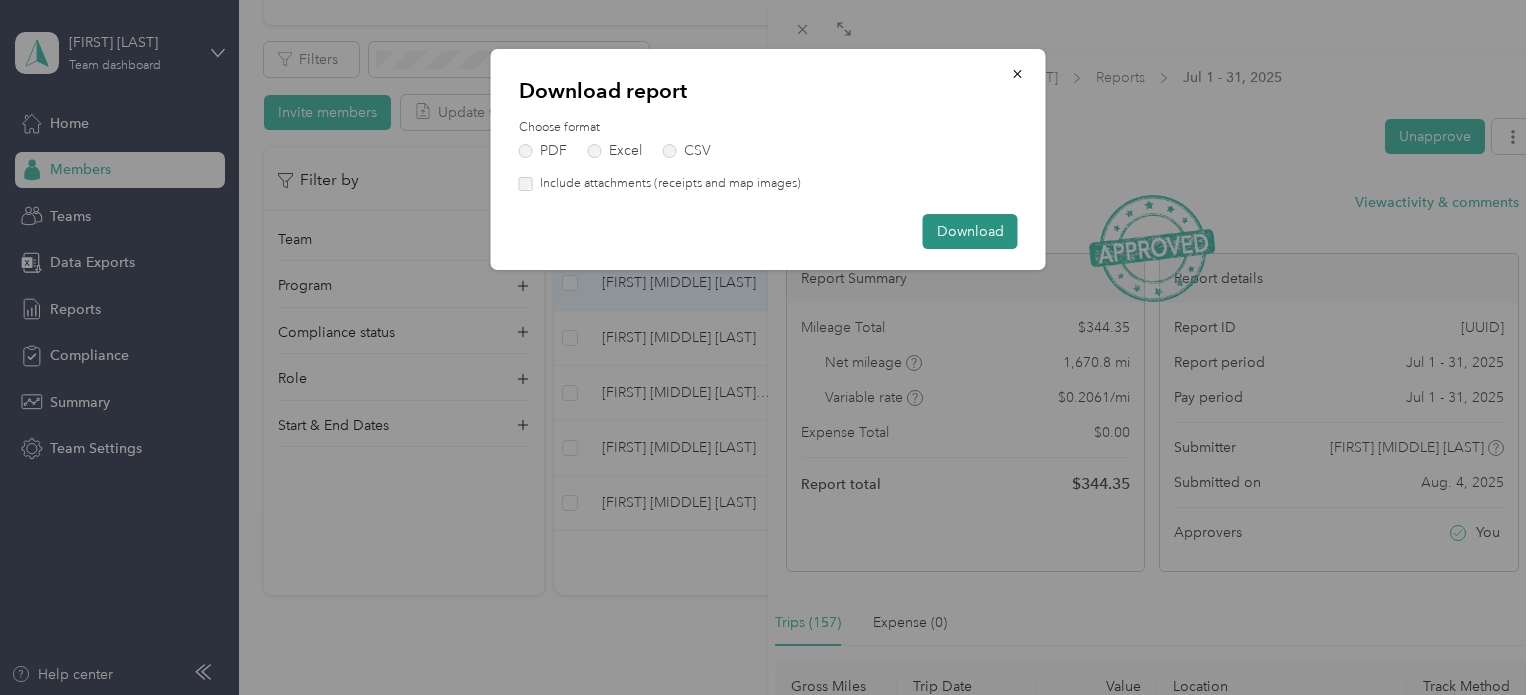 click on "Download" at bounding box center [970, 231] 